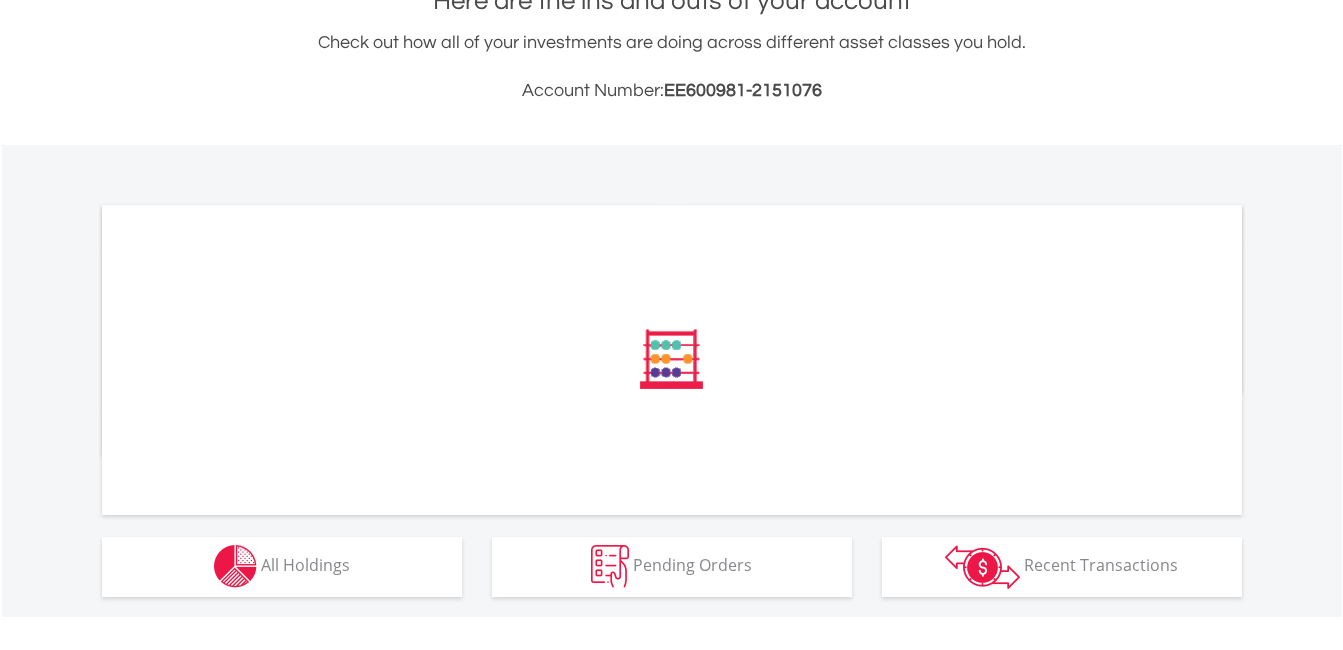 scroll, scrollTop: 500, scrollLeft: 0, axis: vertical 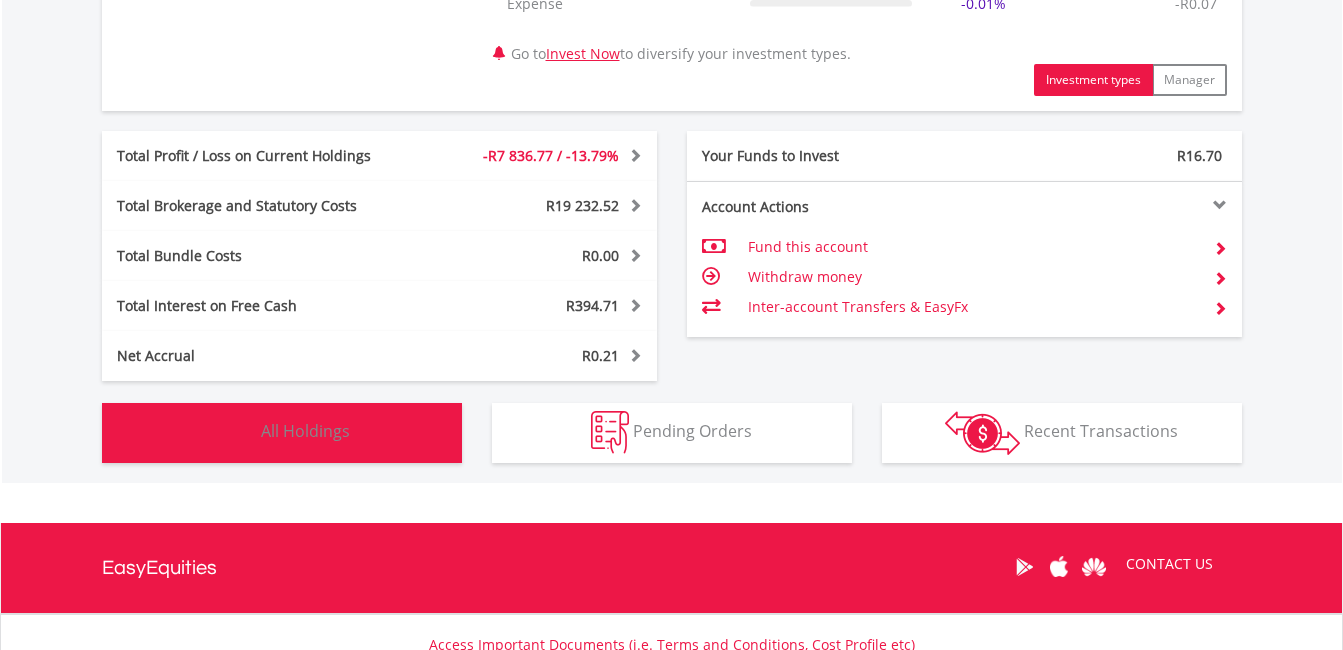click on "Holdings
All Holdings" at bounding box center (282, 433) 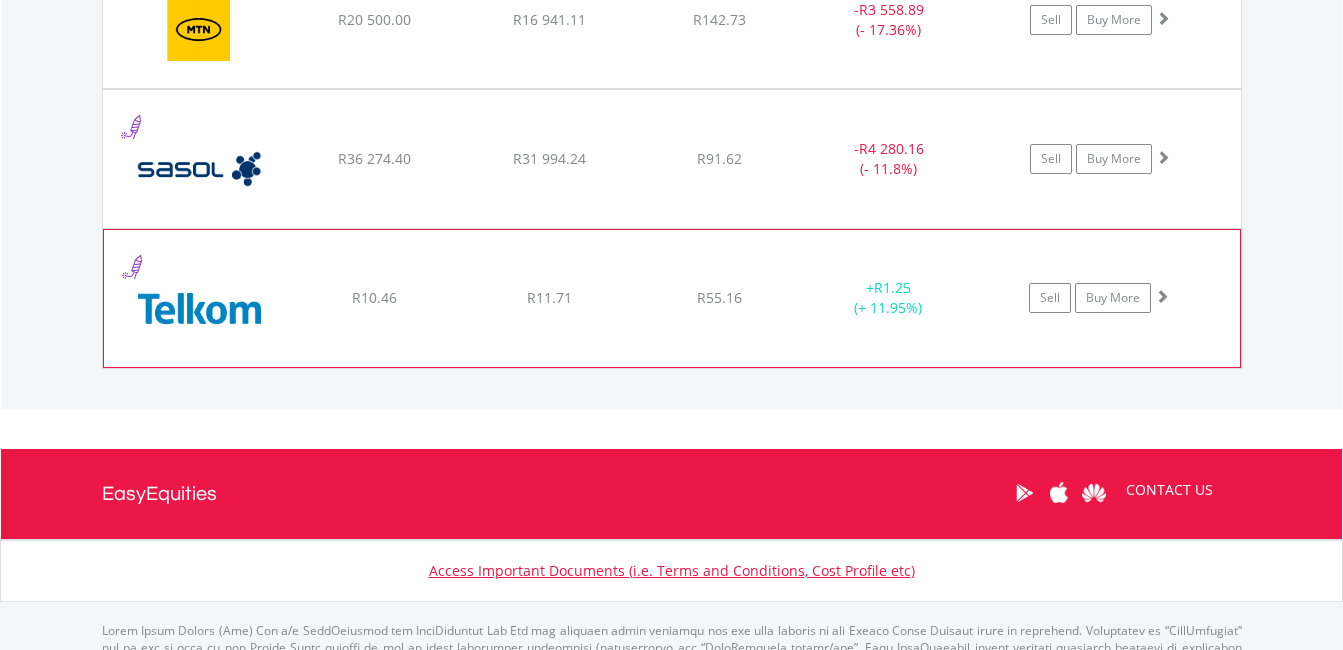 scroll, scrollTop: 1623, scrollLeft: 0, axis: vertical 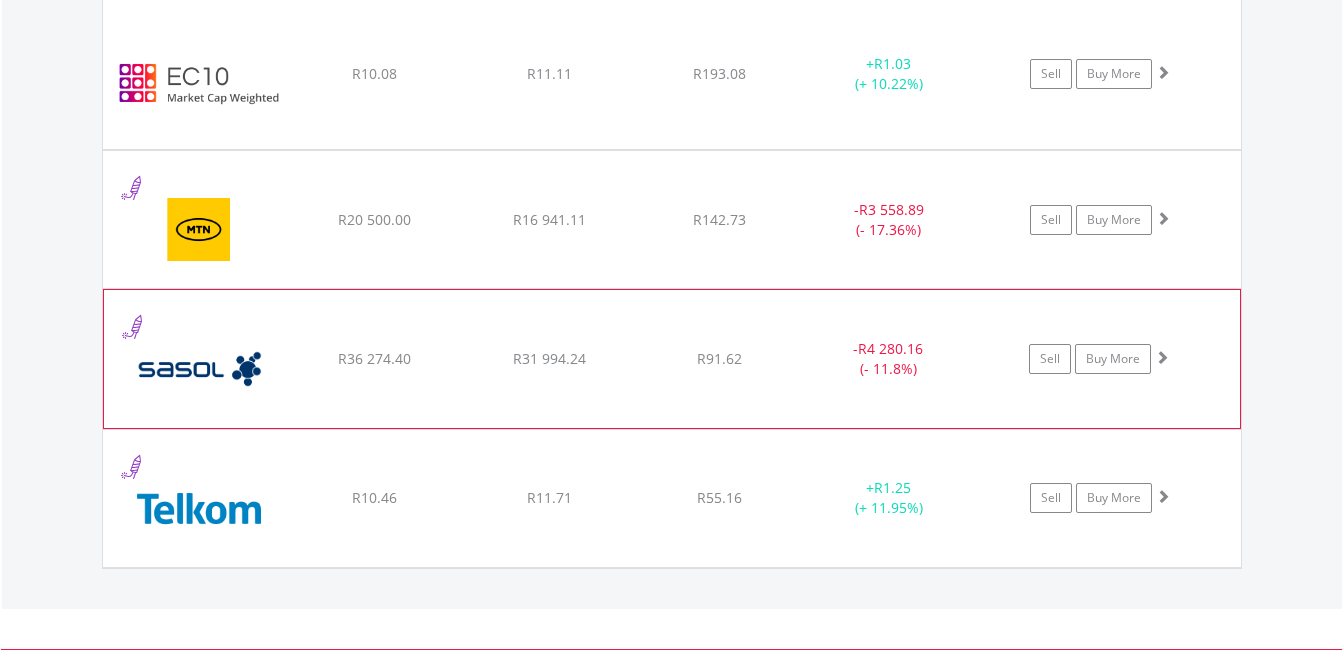 click on "-  R4 280.16 (- 11.8%)" at bounding box center [889, 220] 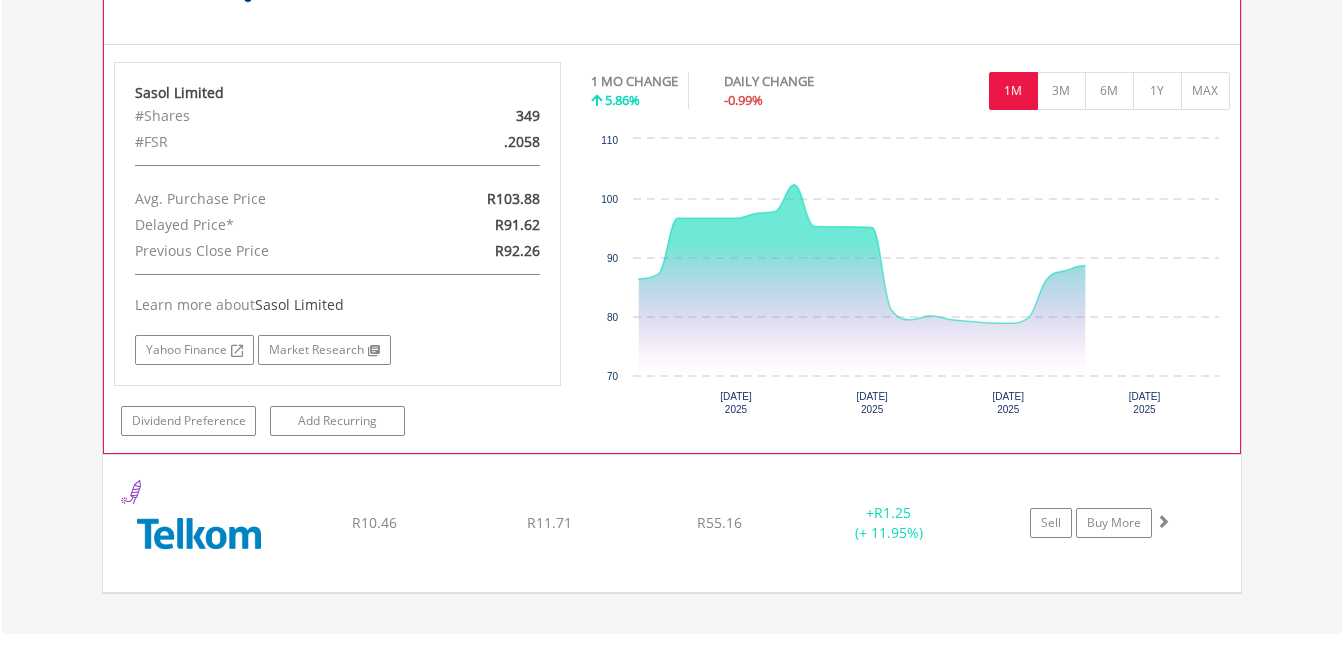 scroll, scrollTop: 2023, scrollLeft: 0, axis: vertical 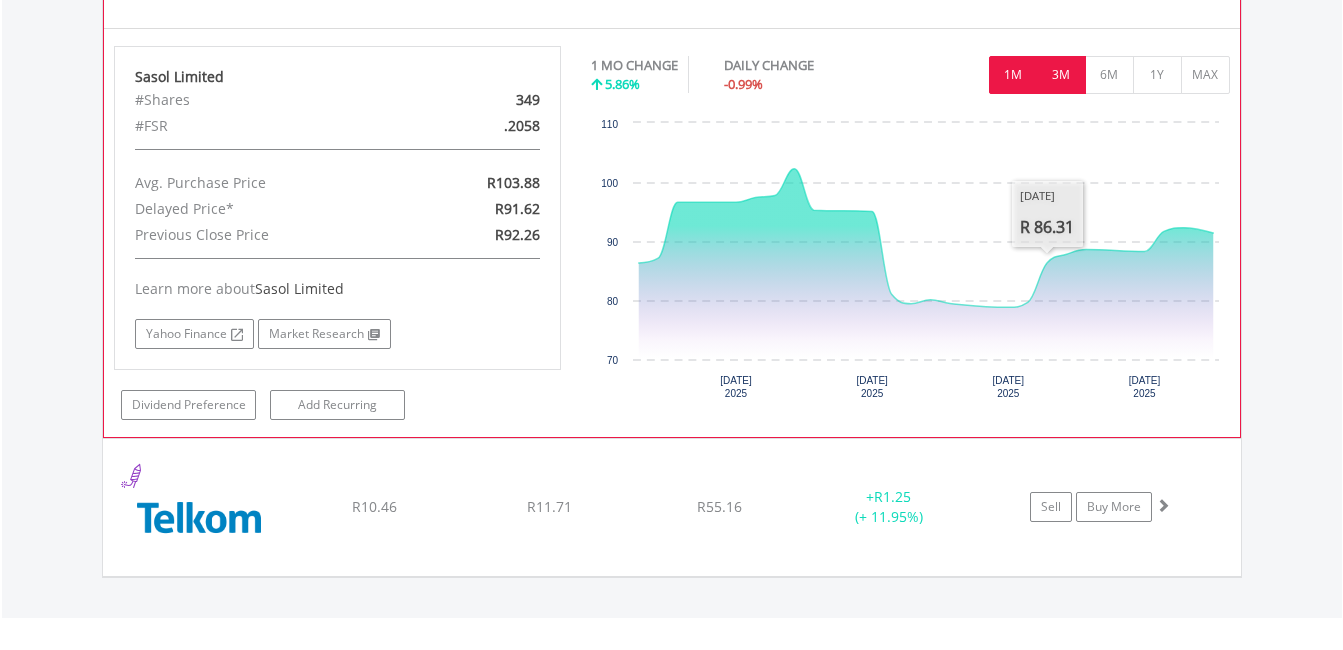 click on "3M" at bounding box center (1061, 75) 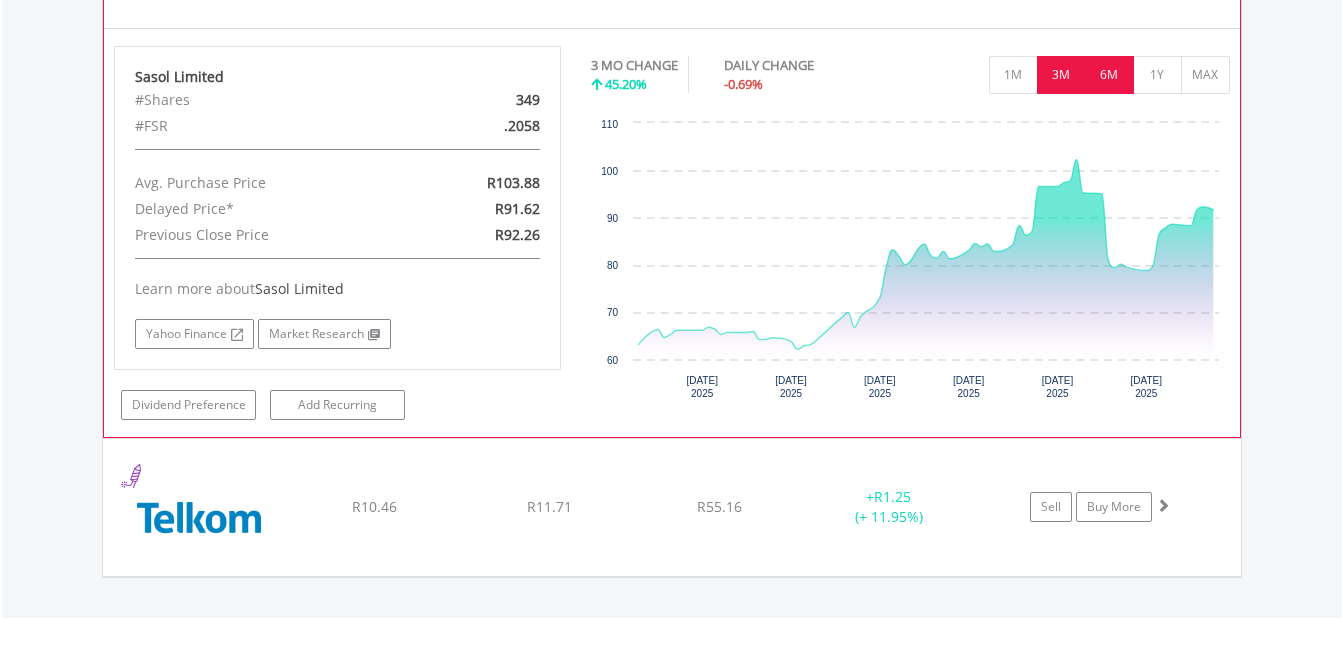 click on "6M" at bounding box center (1109, 75) 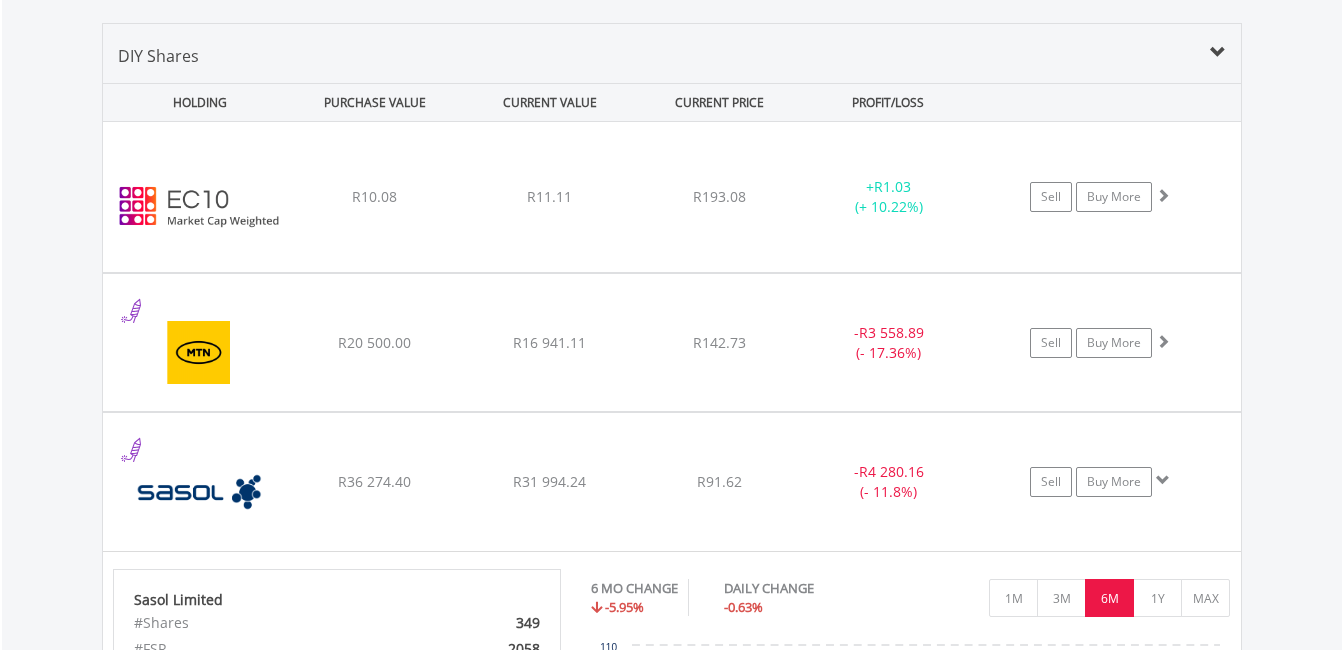 scroll, scrollTop: 1523, scrollLeft: 0, axis: vertical 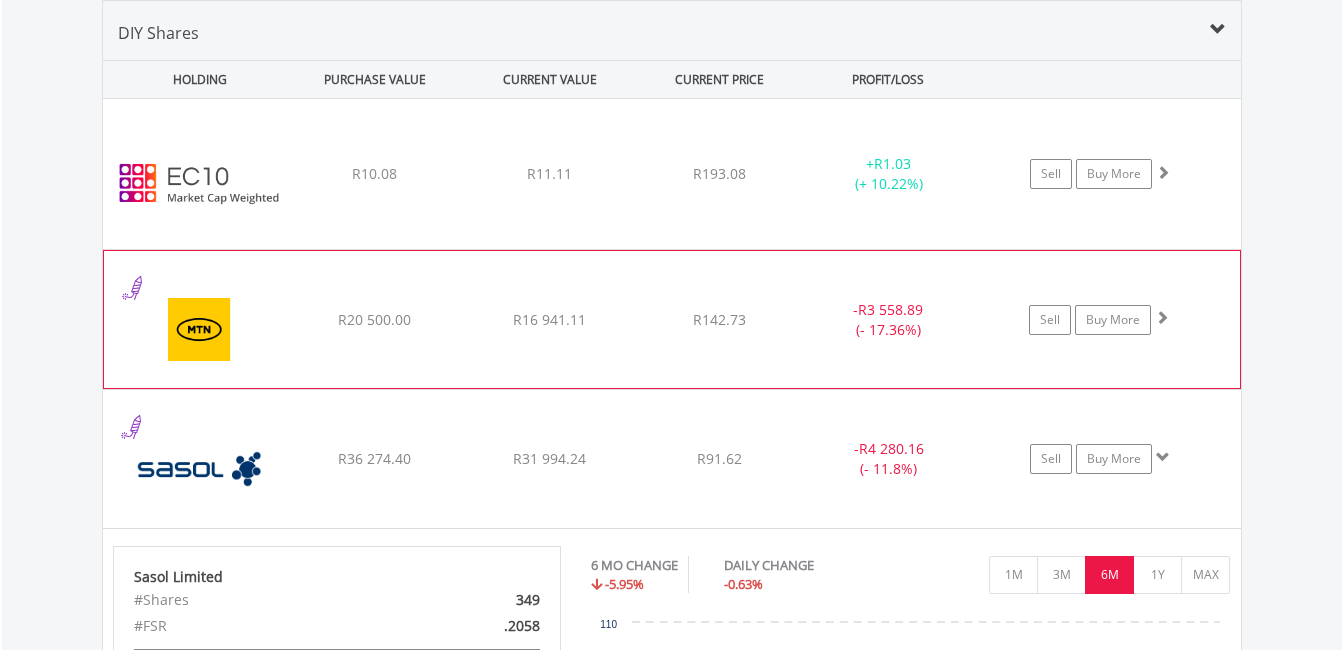 click on "R142.73" at bounding box center (719, 174) 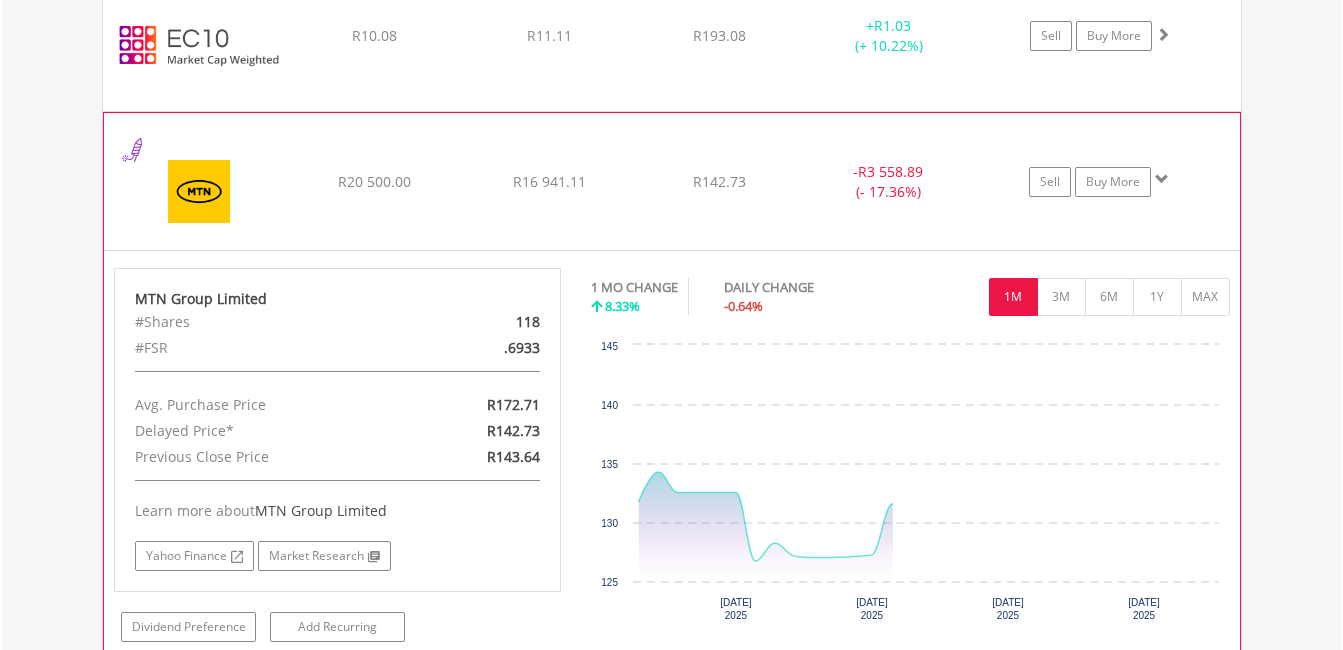 scroll, scrollTop: 1923, scrollLeft: 0, axis: vertical 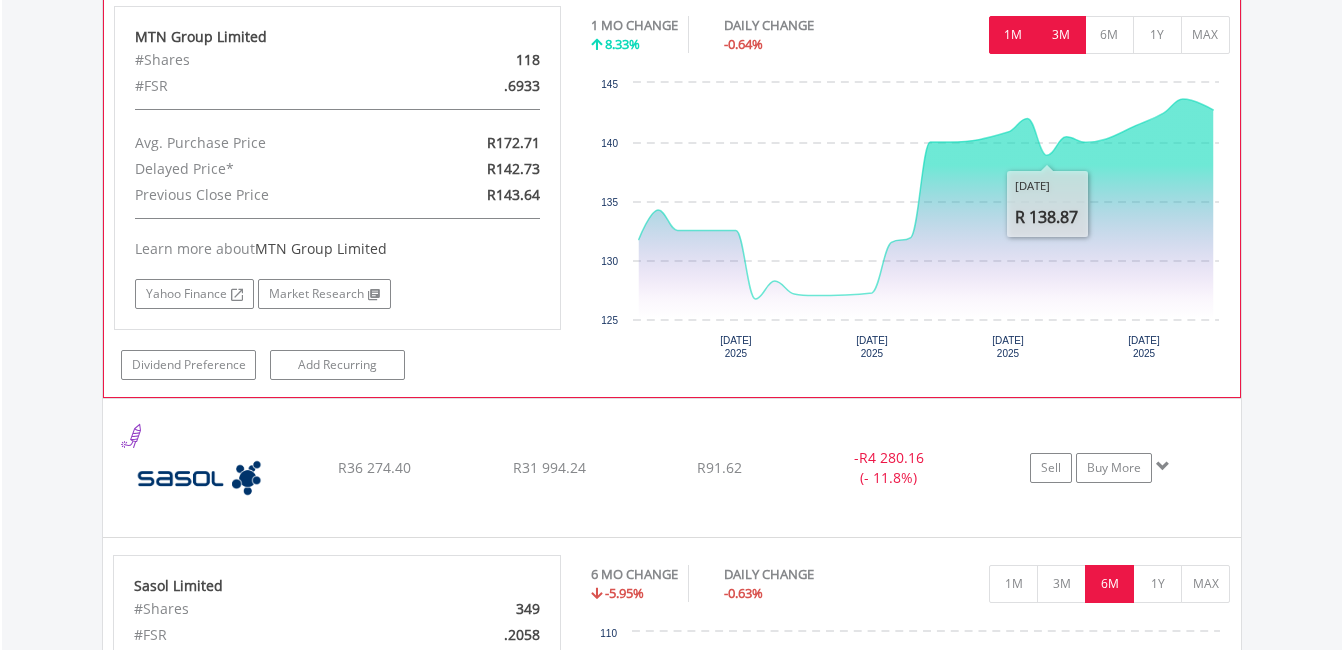 click on "3M" at bounding box center [1061, 35] 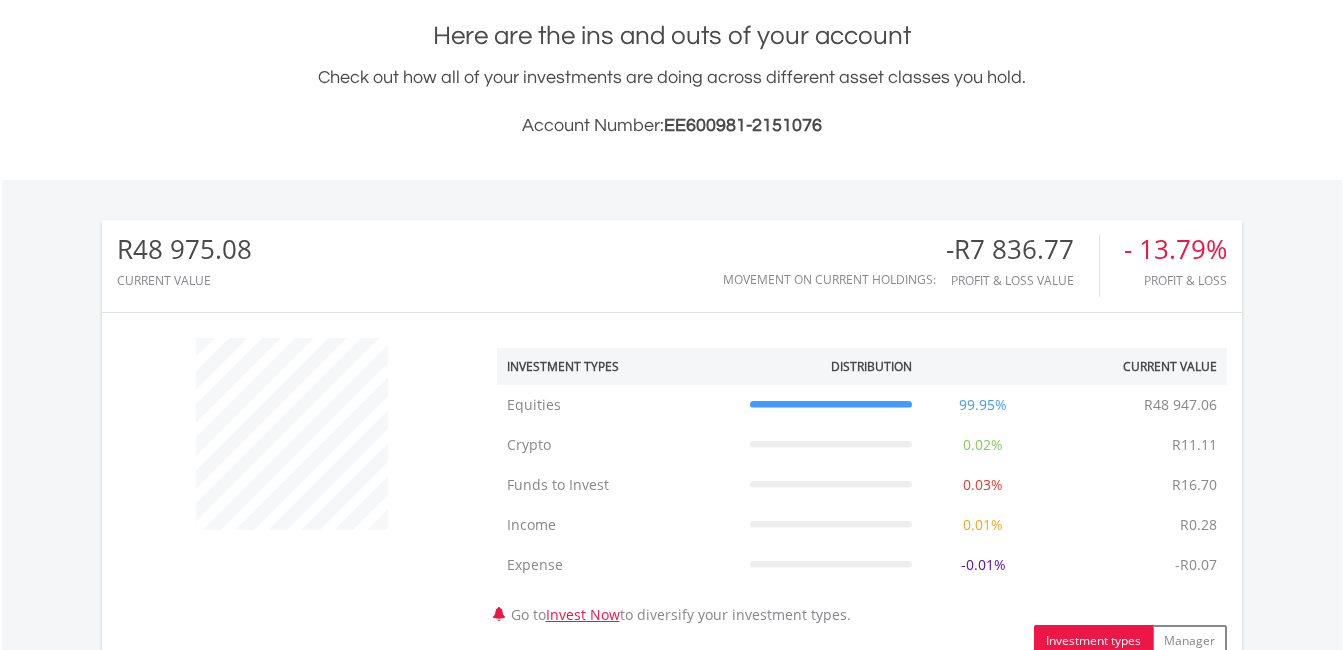 scroll, scrollTop: 0, scrollLeft: 0, axis: both 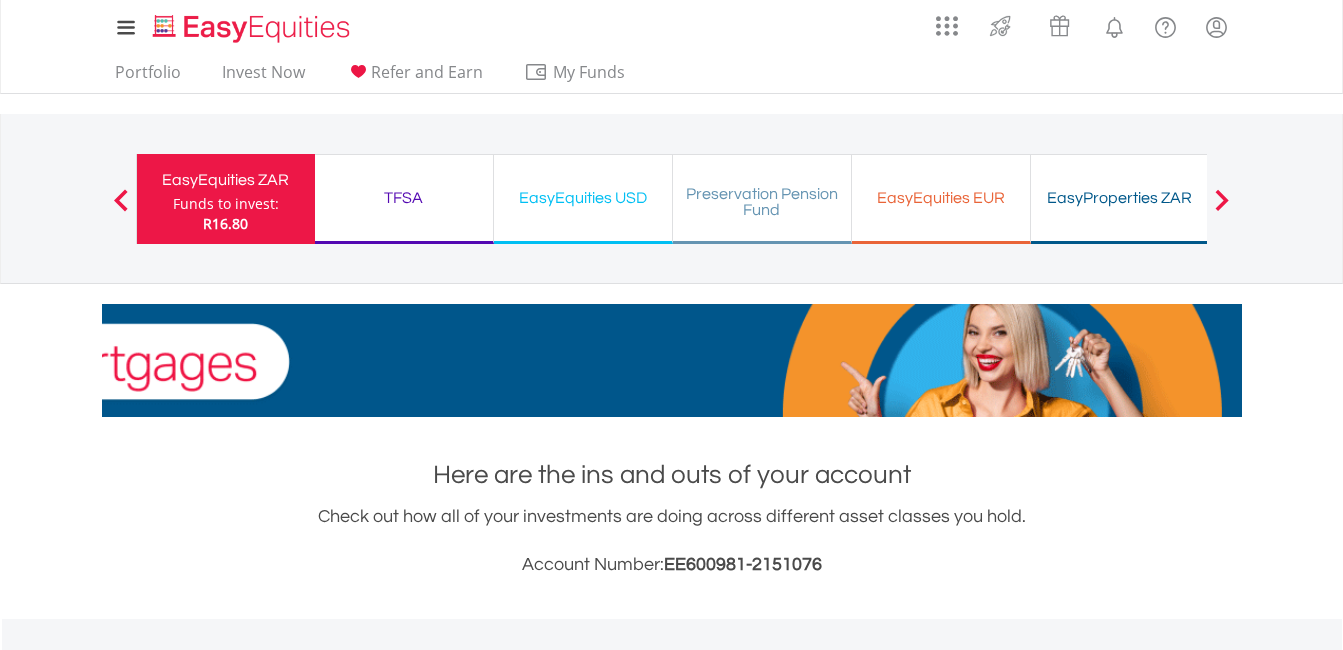 click on "EasyEquities EUR" at bounding box center [941, 198] 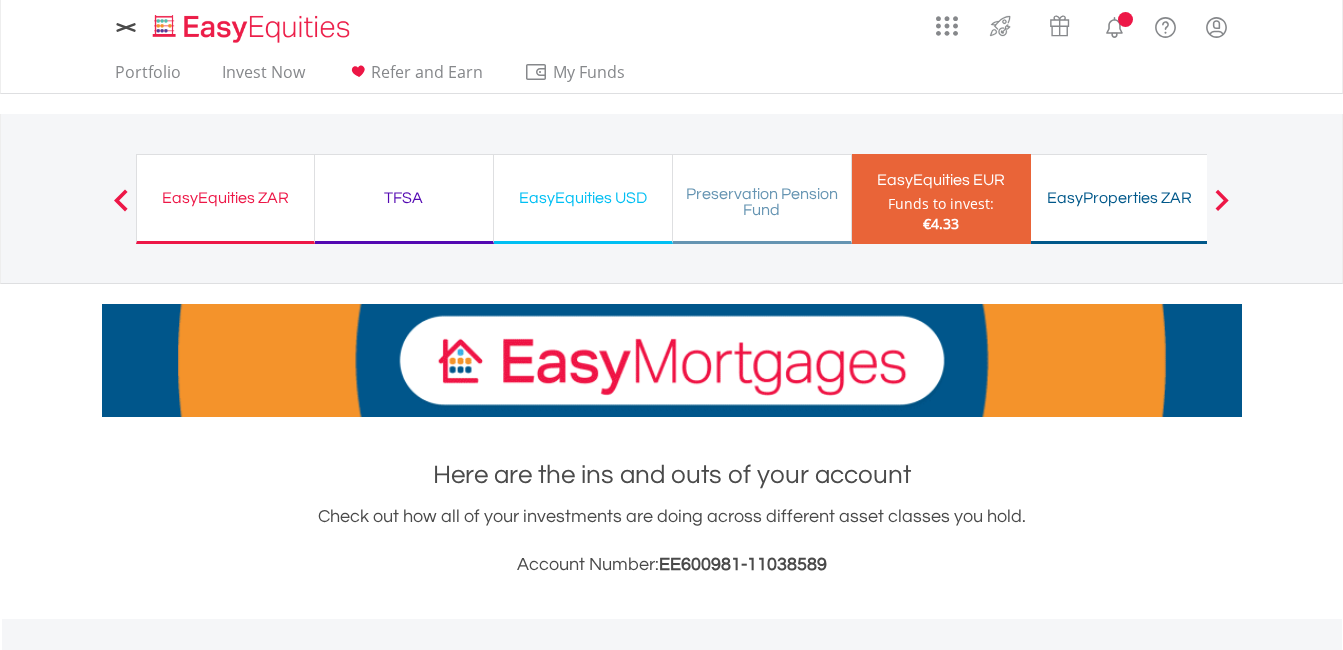 scroll, scrollTop: 400, scrollLeft: 0, axis: vertical 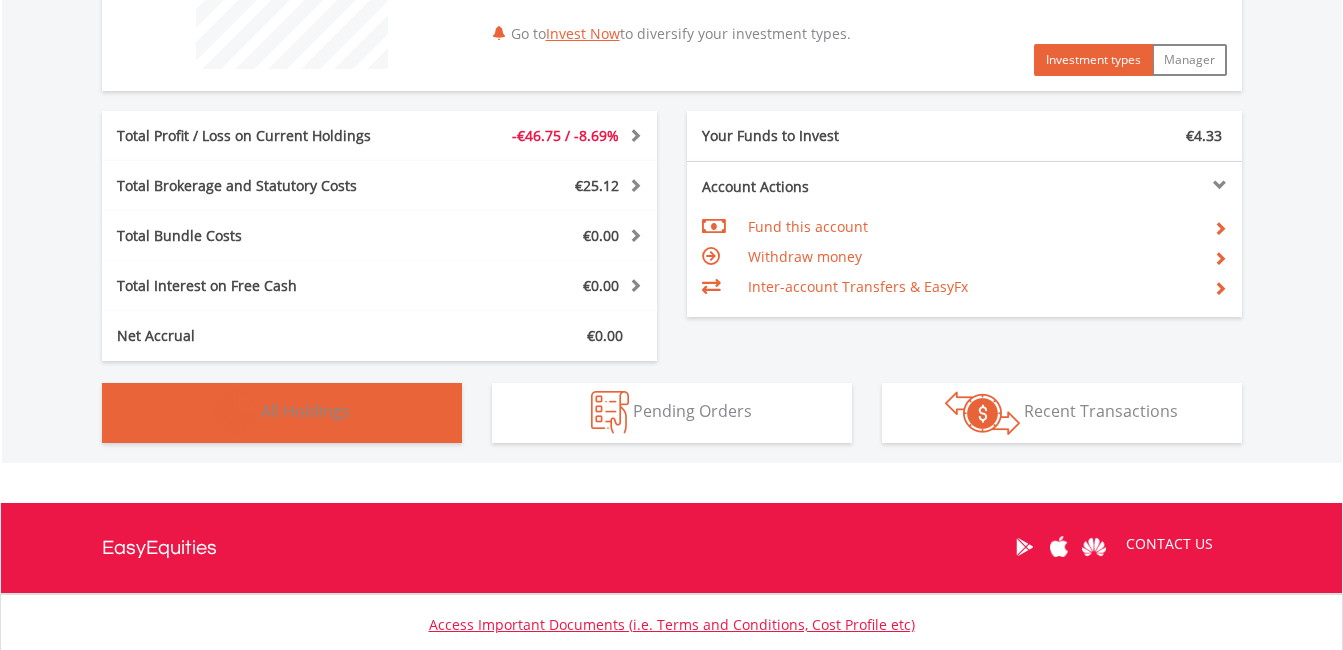 click on "Holdings
All Holdings" at bounding box center [282, 413] 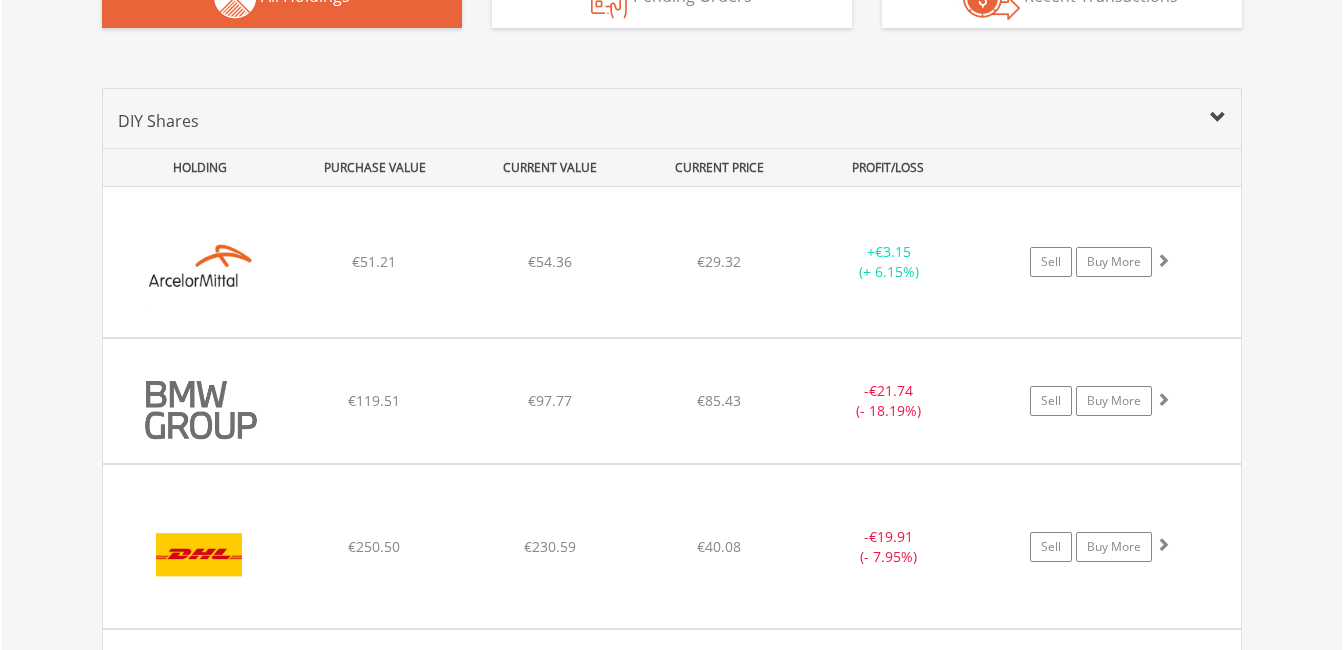 scroll, scrollTop: 1303, scrollLeft: 0, axis: vertical 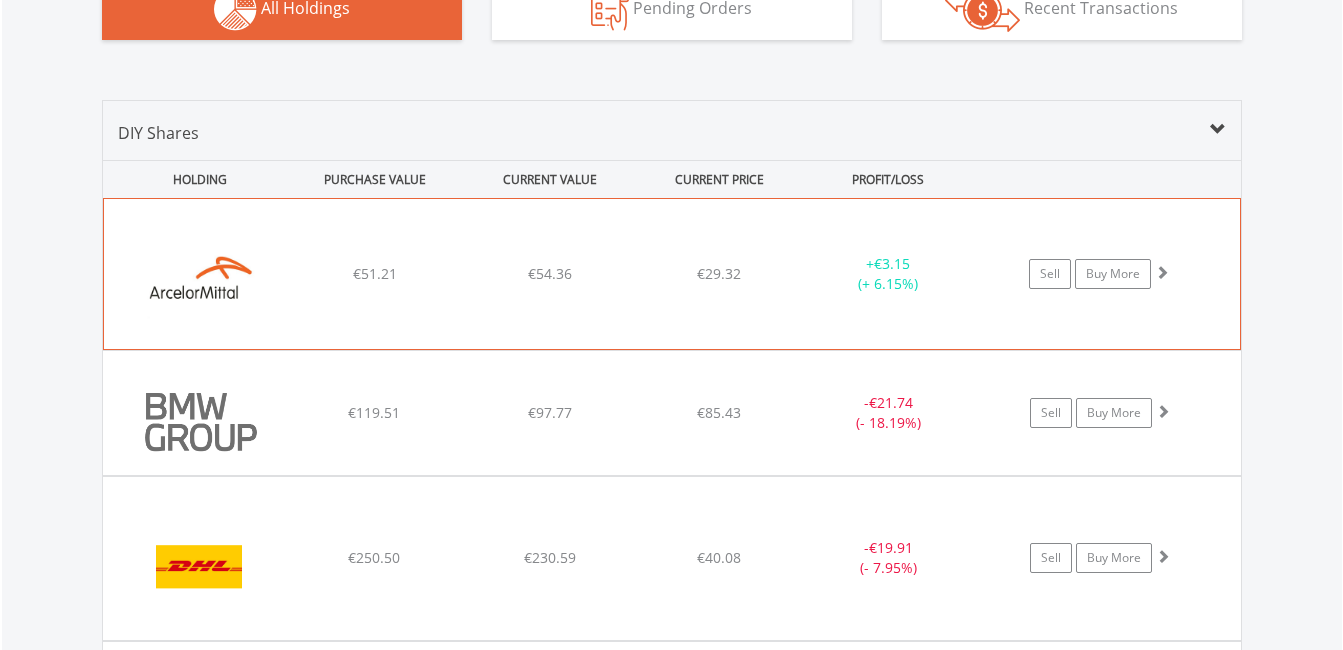 click on "€54.36" at bounding box center (550, 274) 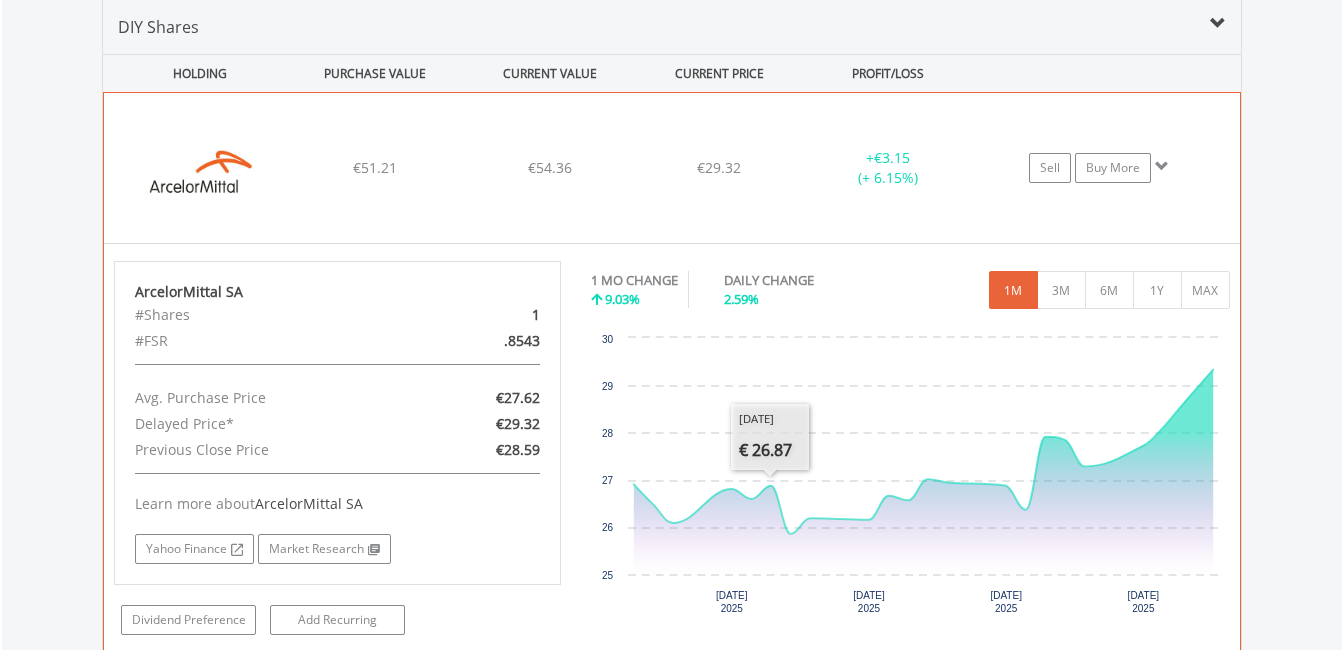 scroll, scrollTop: 1403, scrollLeft: 0, axis: vertical 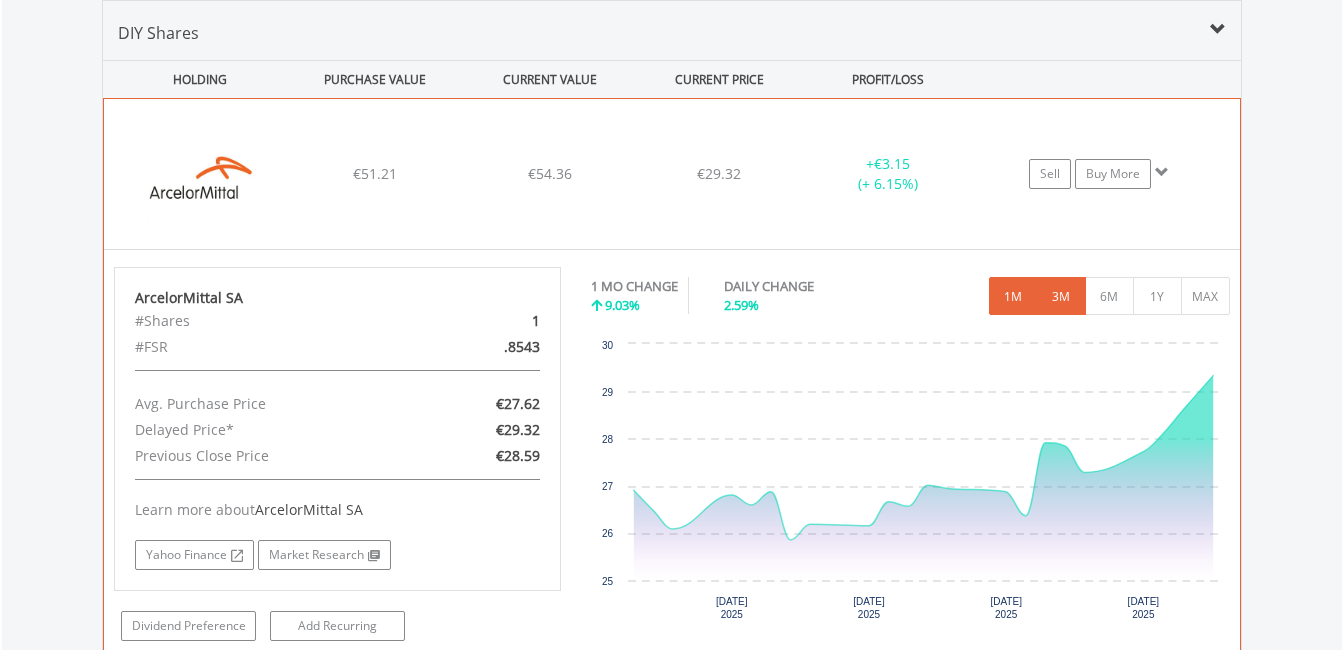 click on "3M" at bounding box center [1061, 296] 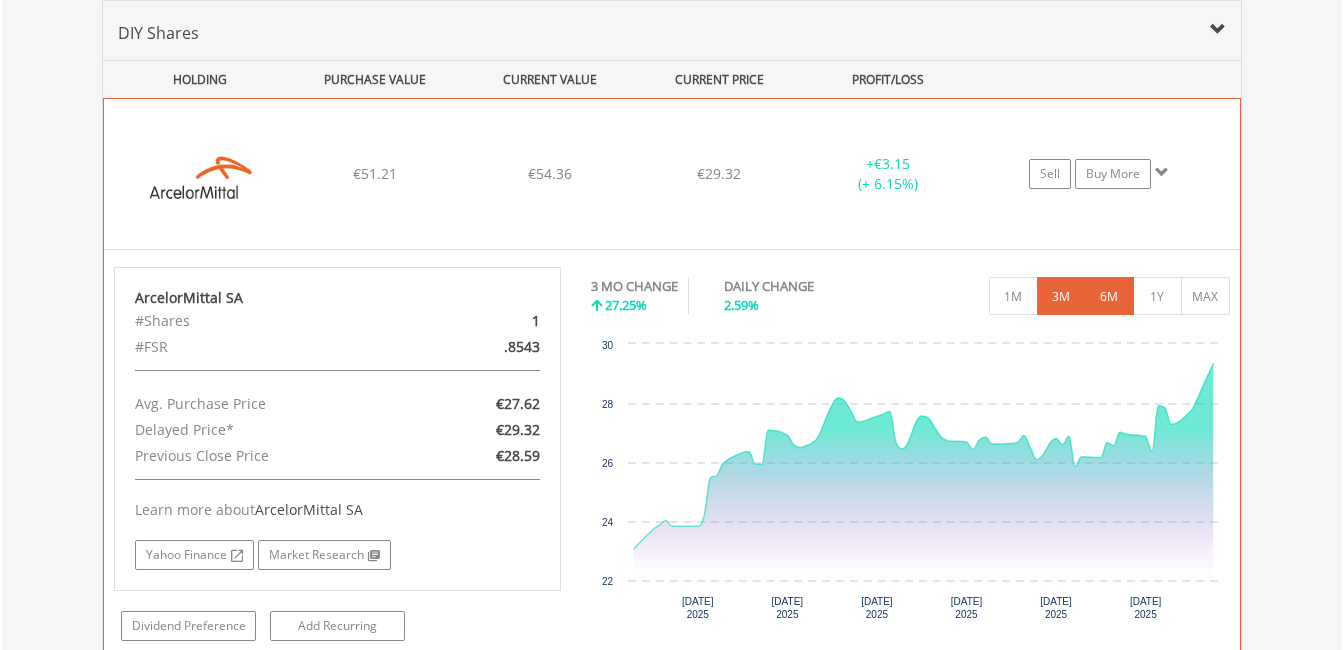 click on "6M" at bounding box center [1109, 296] 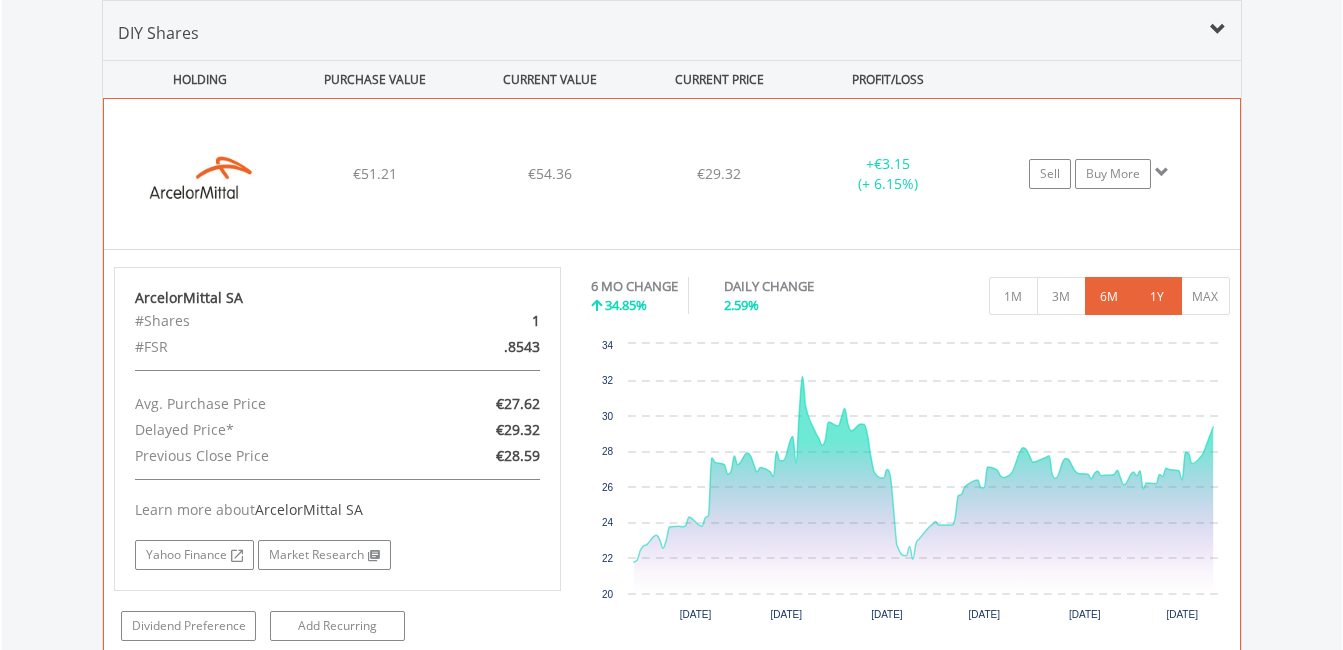 click on "1Y" at bounding box center [1157, 296] 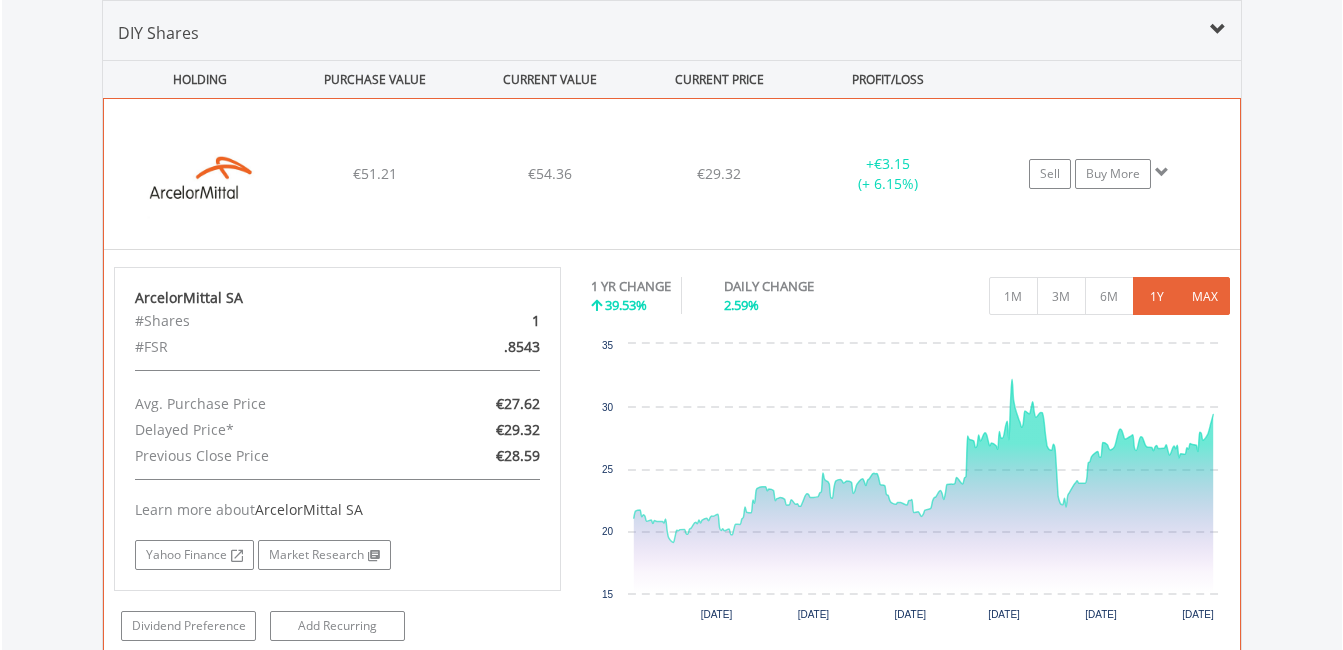 click on "MAX" at bounding box center [1205, 296] 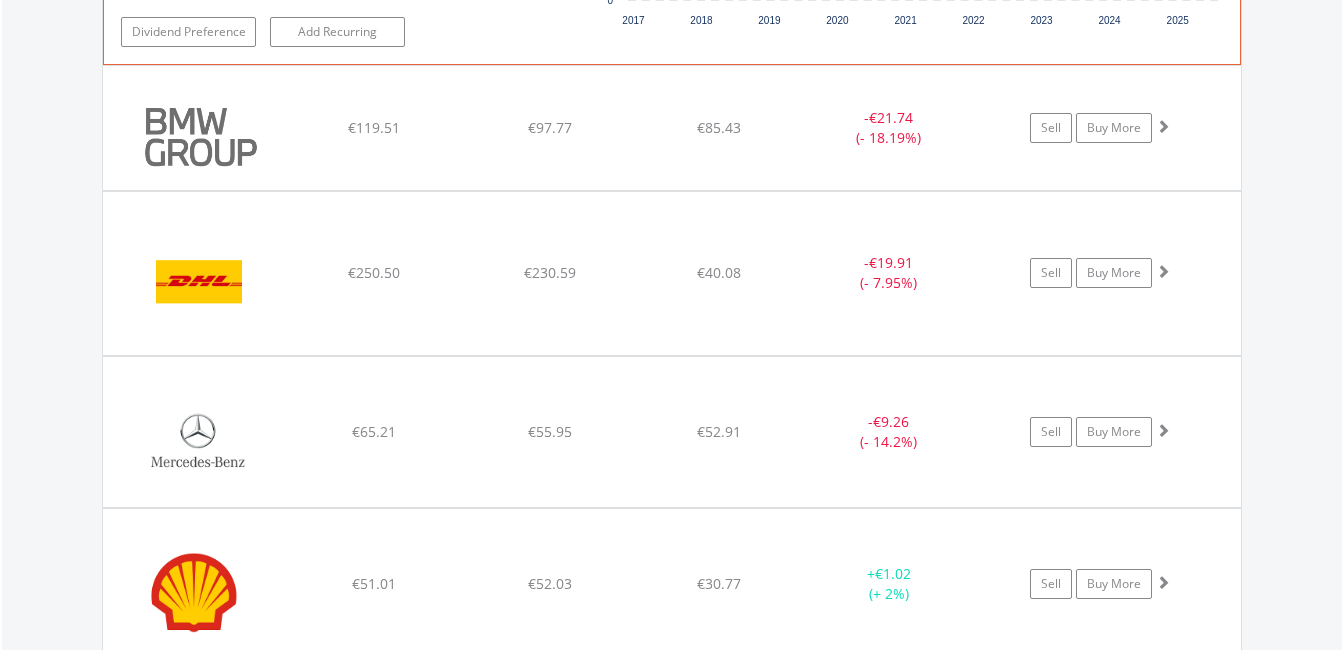 scroll, scrollTop: 2203, scrollLeft: 0, axis: vertical 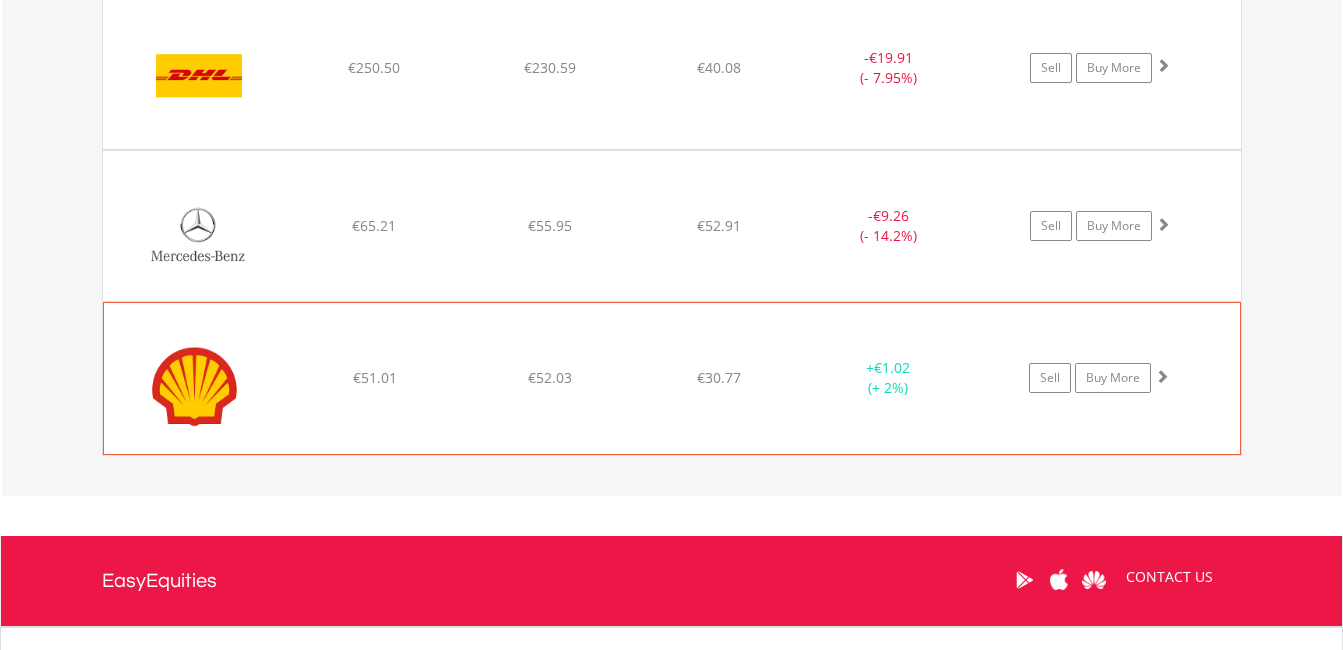 click on "+  €1.02 (+ 2%)" at bounding box center (889, -626) 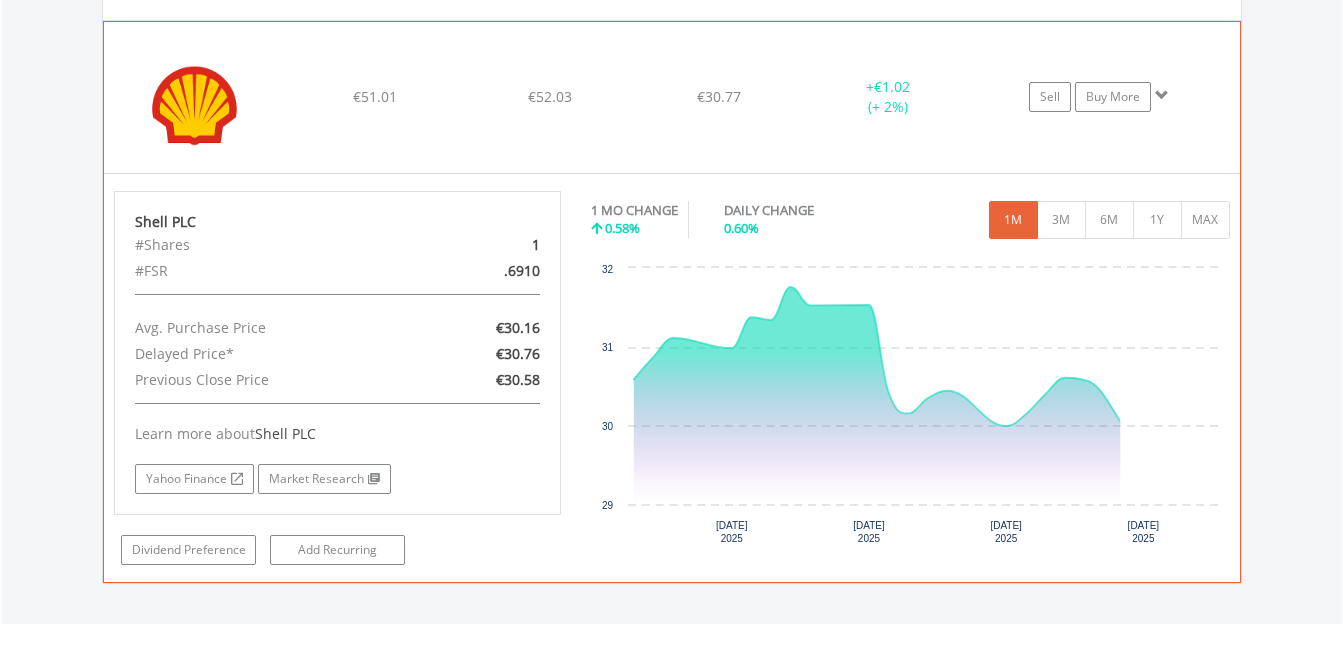 scroll, scrollTop: 2503, scrollLeft: 0, axis: vertical 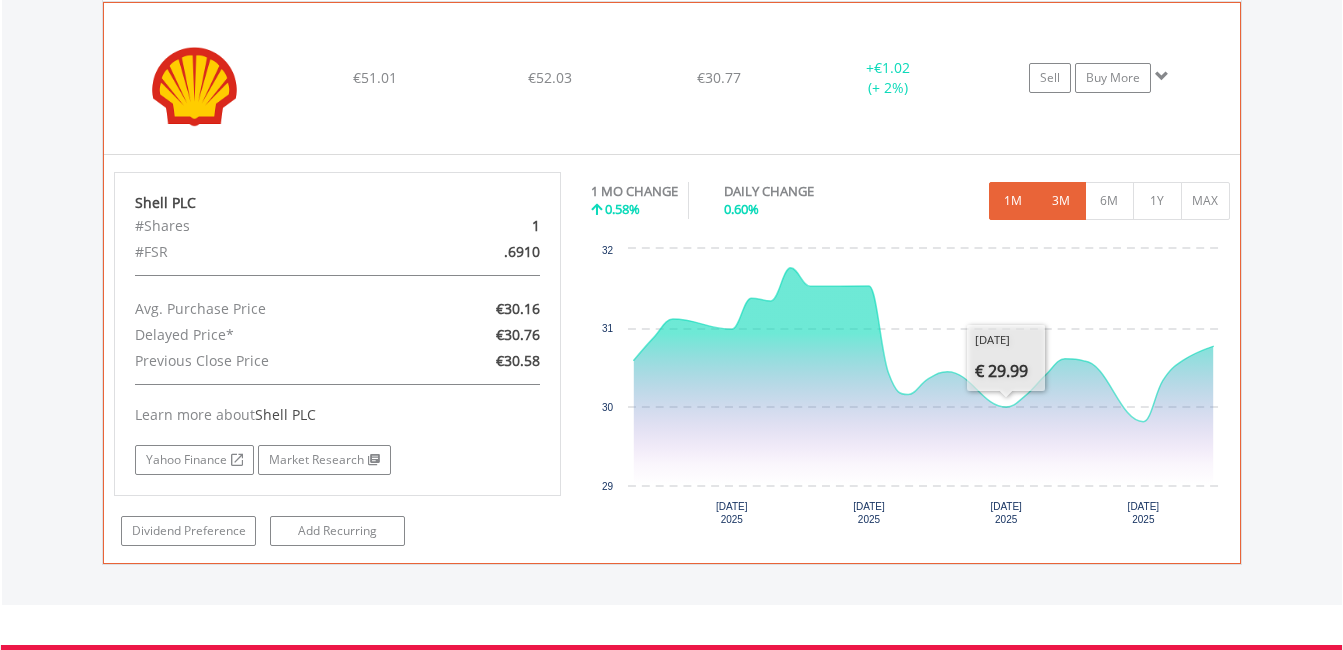 click on "3M" at bounding box center [1061, 201] 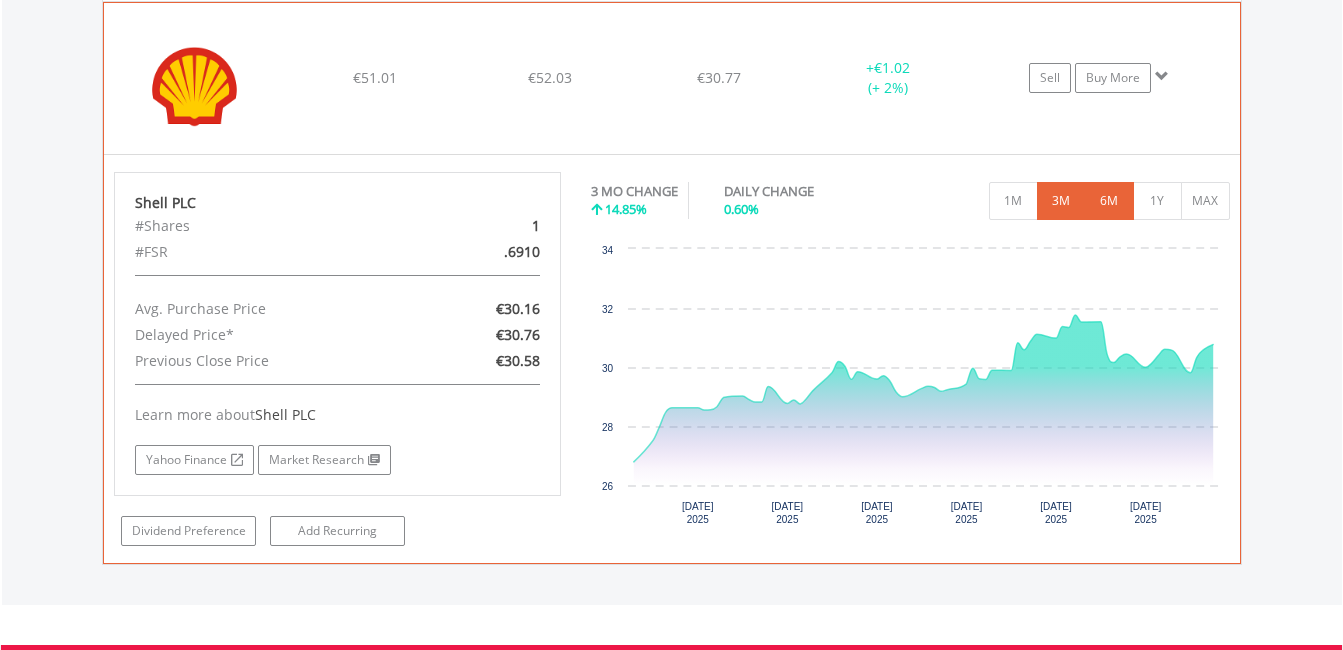 click on "6M" at bounding box center [1109, 201] 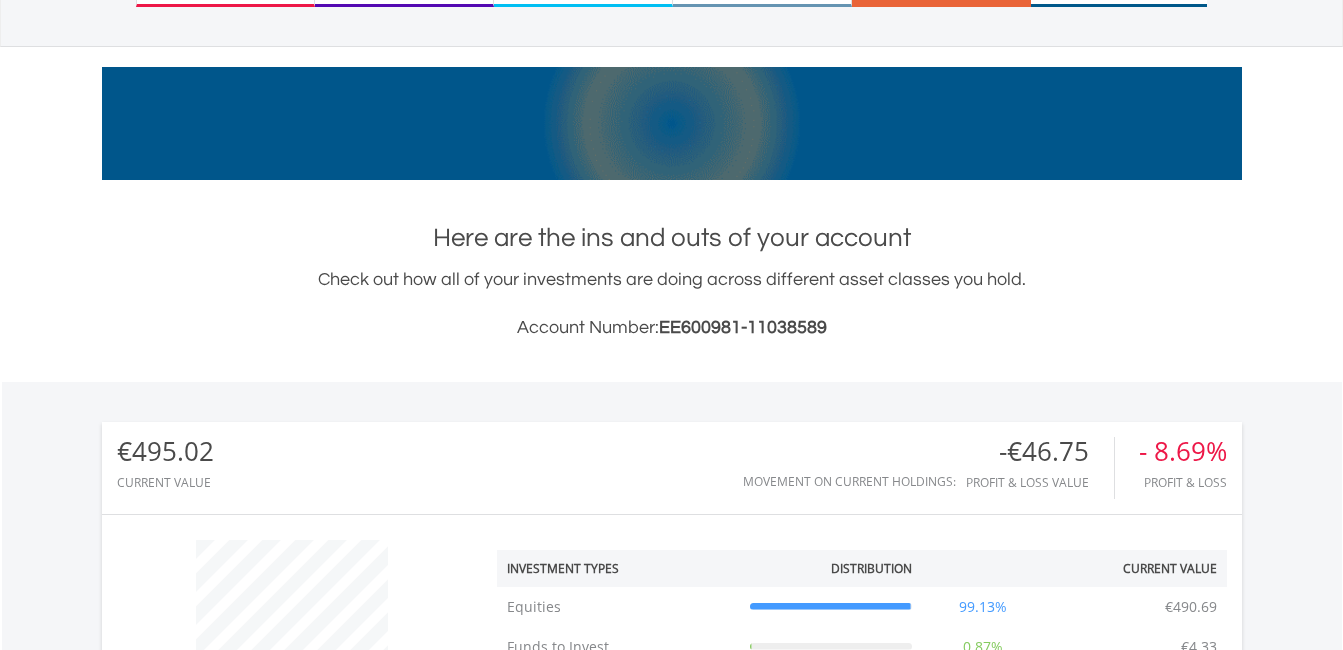 scroll, scrollTop: 0, scrollLeft: 0, axis: both 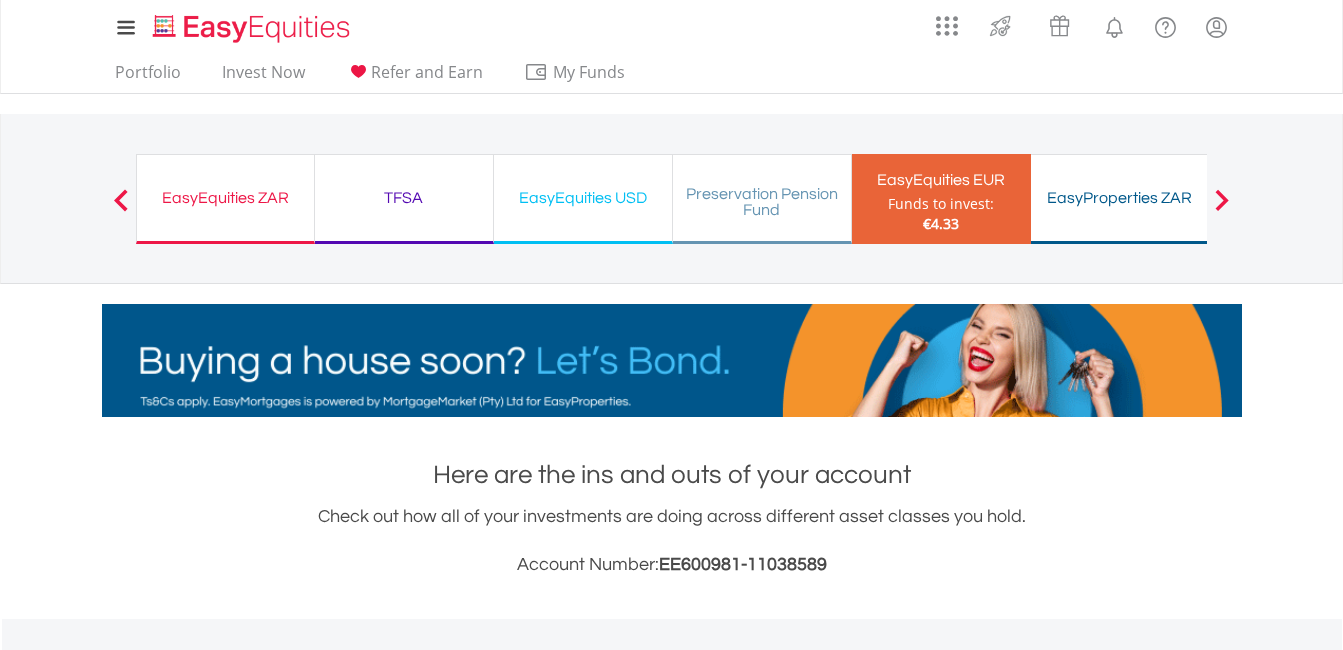 click on "TFSA" at bounding box center [404, 198] 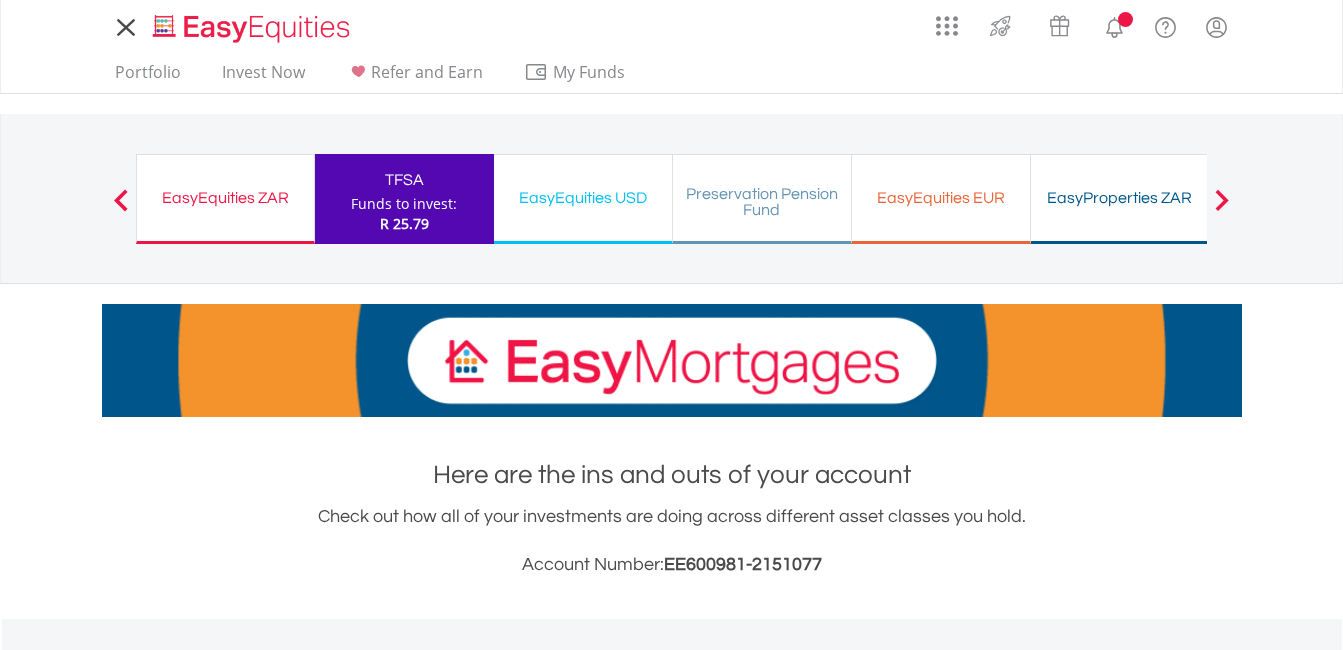 scroll, scrollTop: 600, scrollLeft: 0, axis: vertical 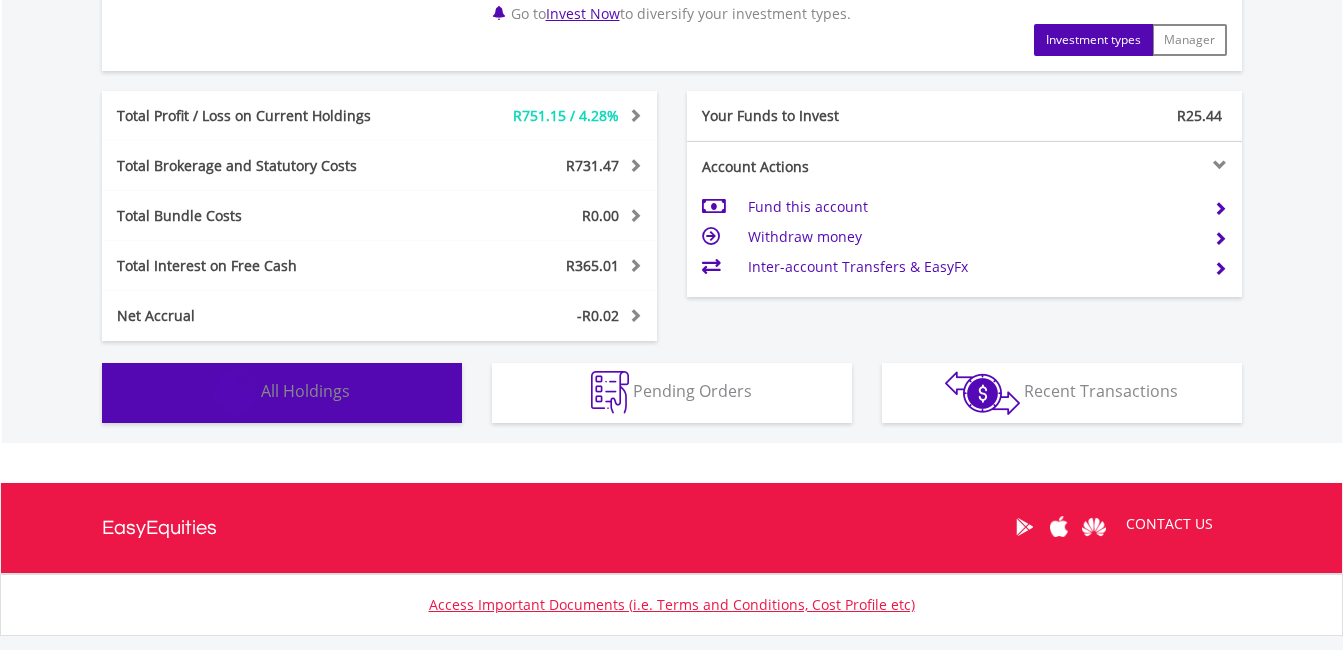 click on "Holdings
All Holdings" at bounding box center [282, 393] 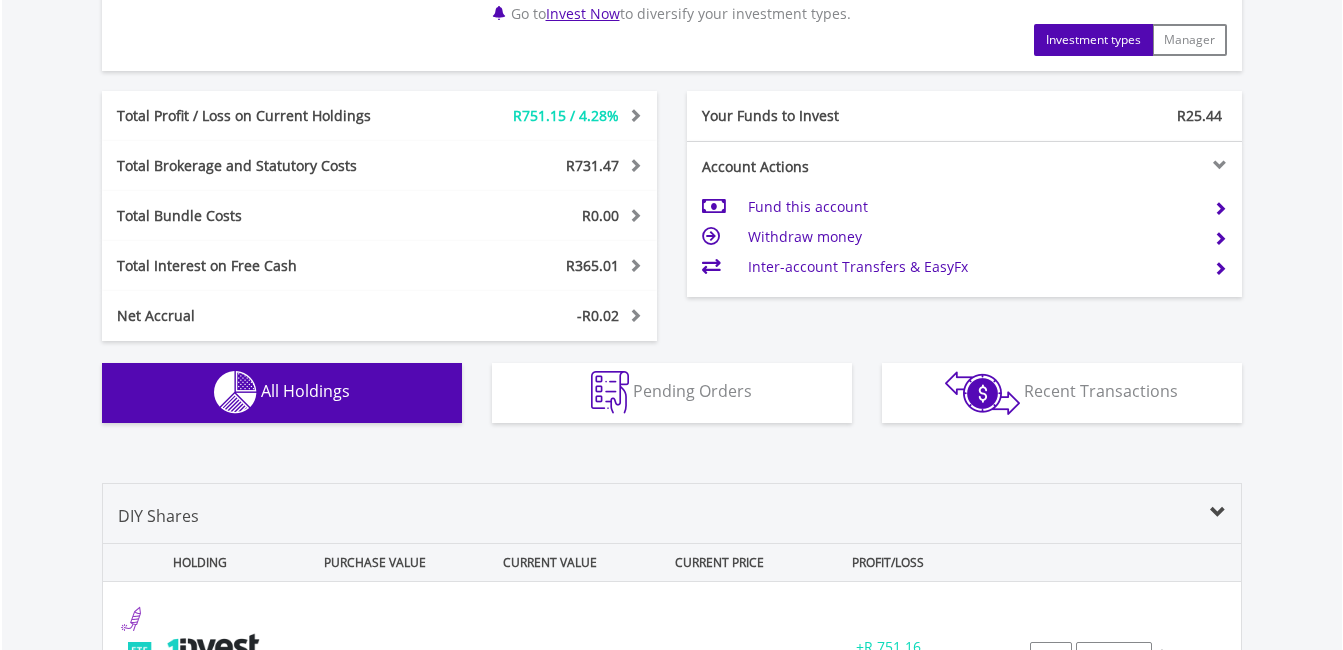 scroll, scrollTop: 1453, scrollLeft: 0, axis: vertical 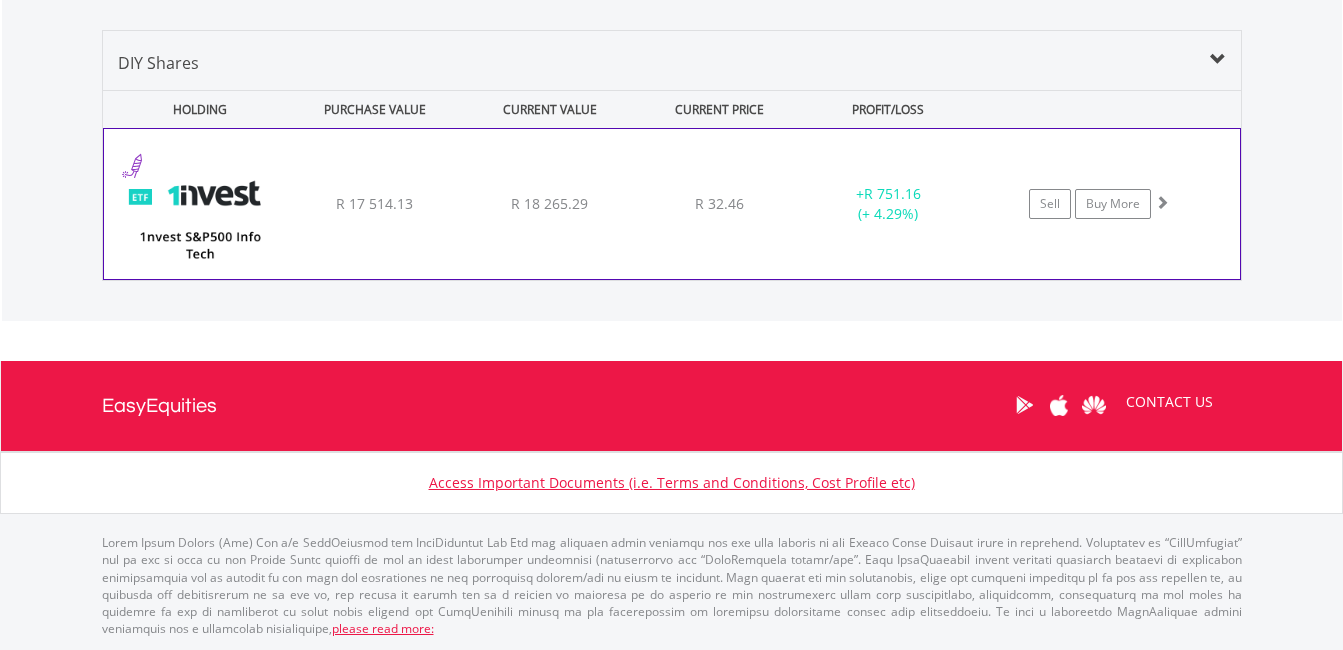 click on "﻿
1nvest S&P500 Info Tech Index Feeder ETF
R 17 514.13
R 18 265.29
R 32.46
+  R 751.16 (+ 4.29%)
Sell
Buy More" at bounding box center [672, 204] 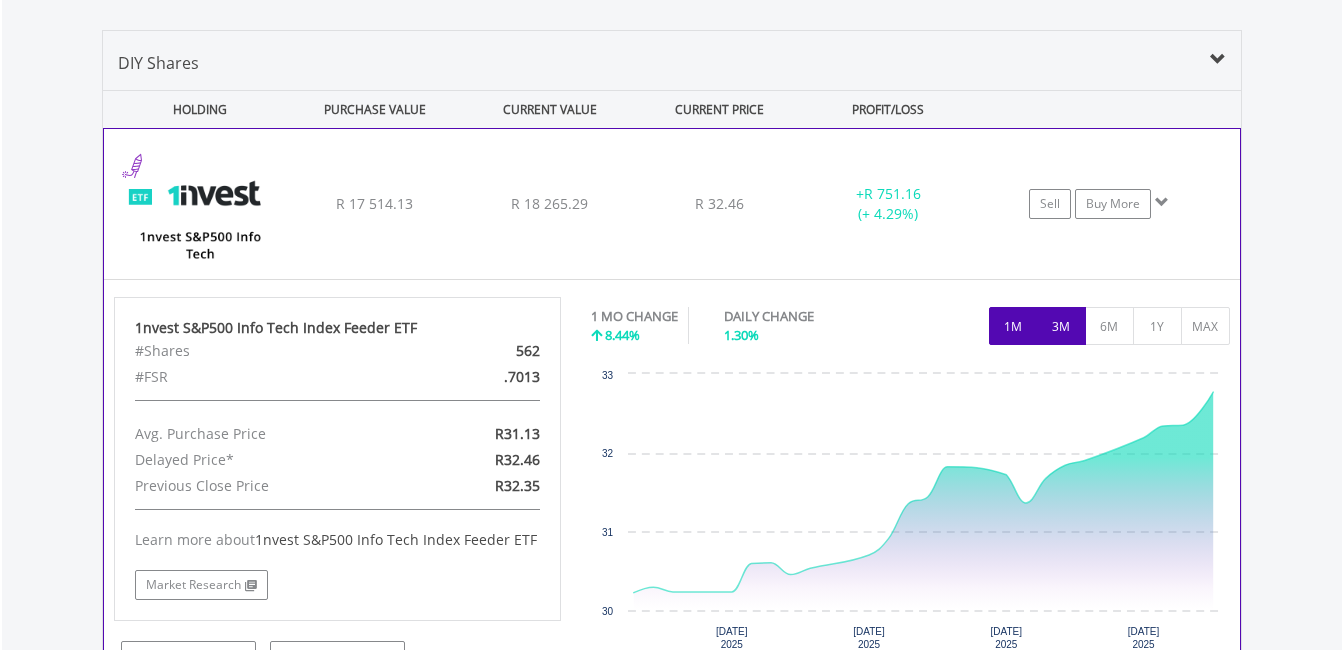 click on "3M" at bounding box center [1061, 326] 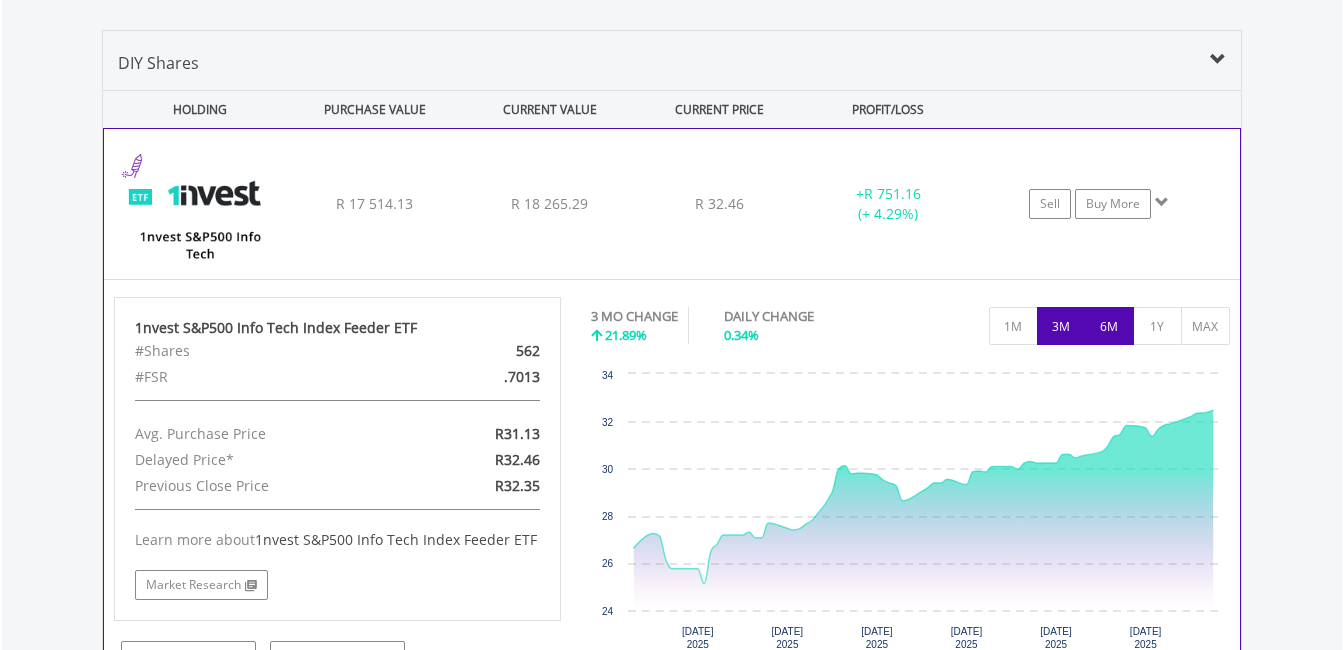 click on "6M" at bounding box center (1109, 326) 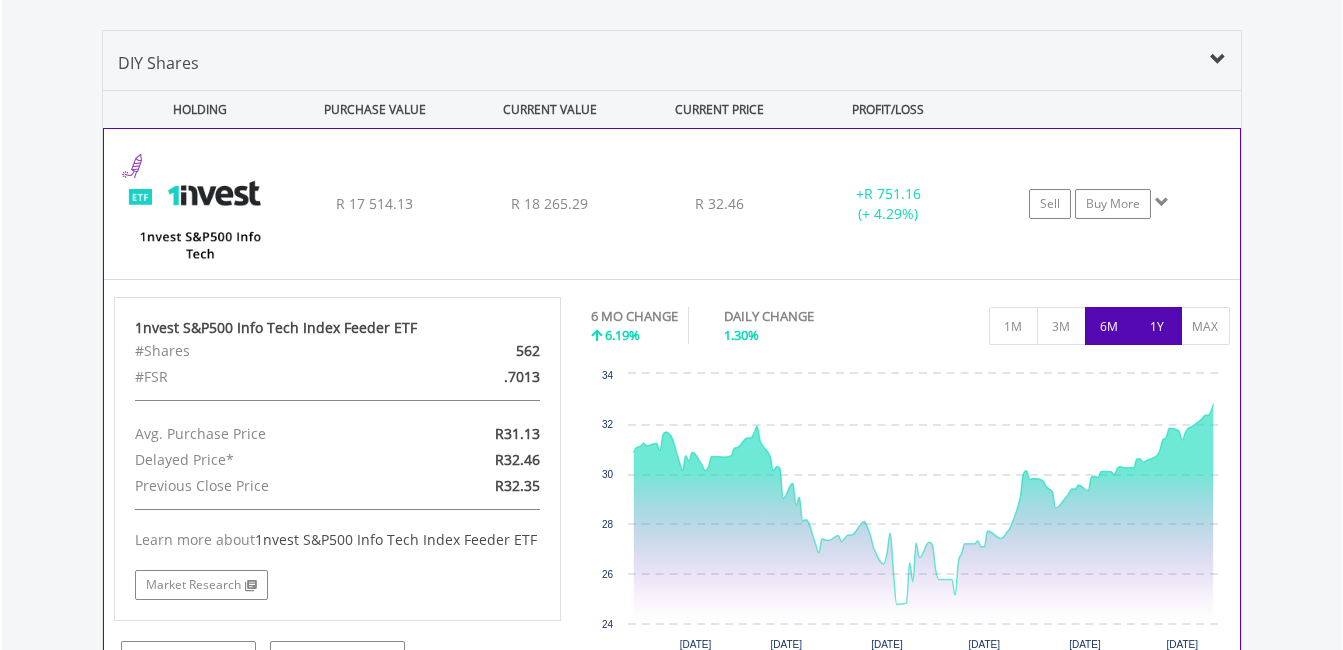 click on "1Y" at bounding box center (1157, 326) 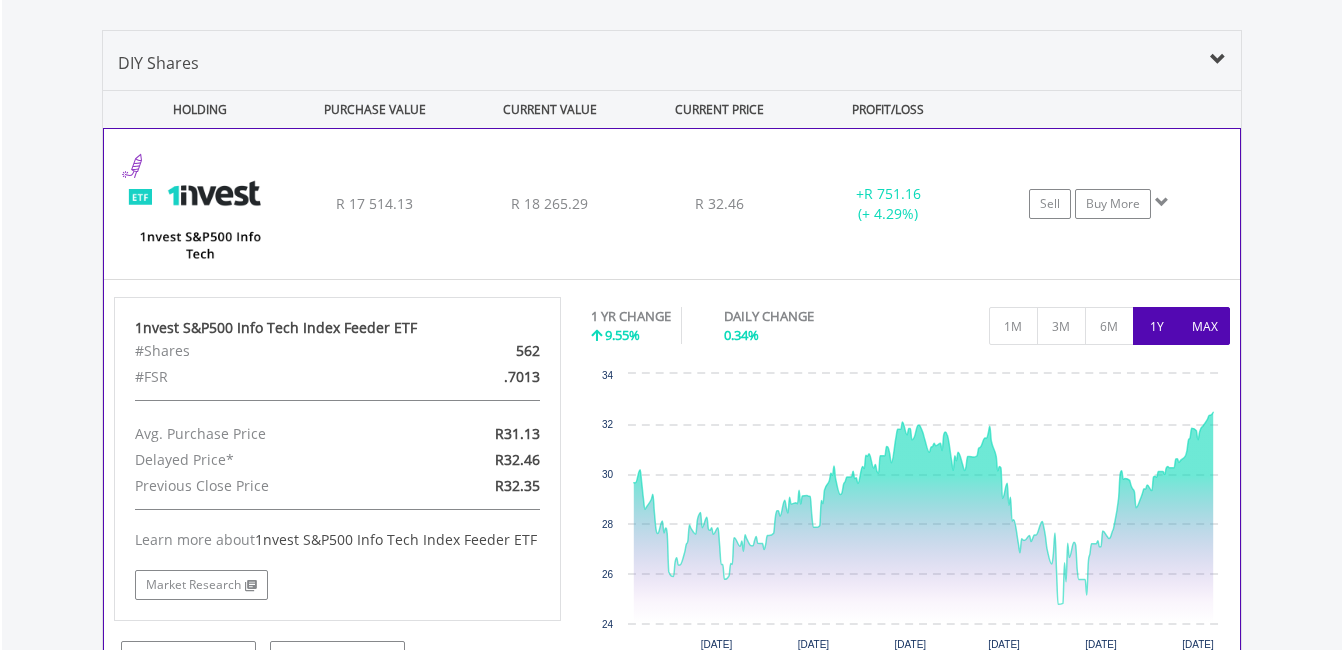 click on "MAX" at bounding box center [1205, 326] 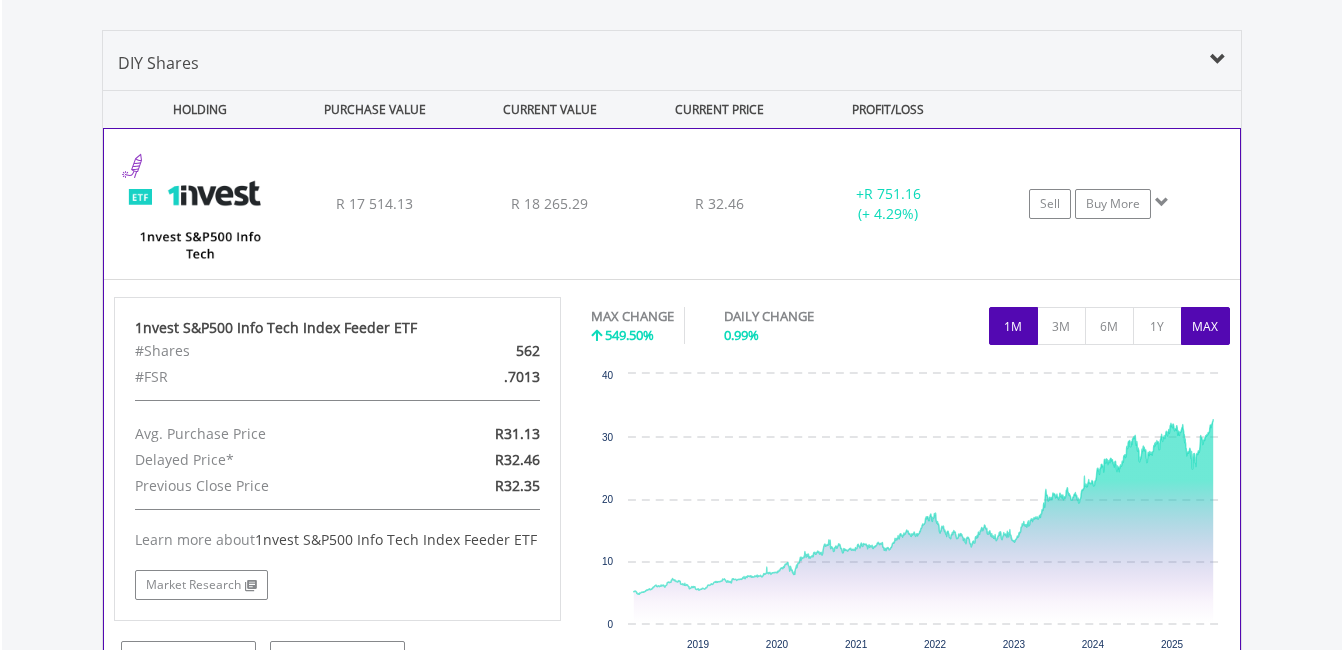 click on "1M" at bounding box center (1013, 326) 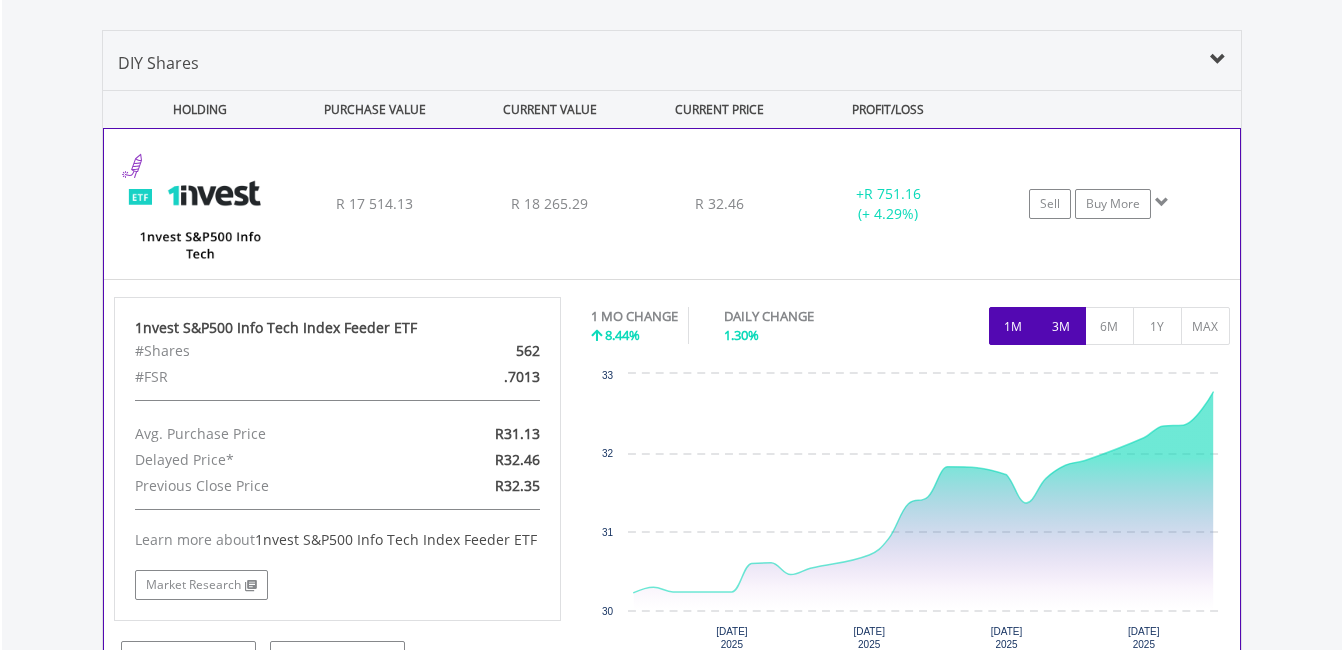 click on "3M" at bounding box center (1061, 326) 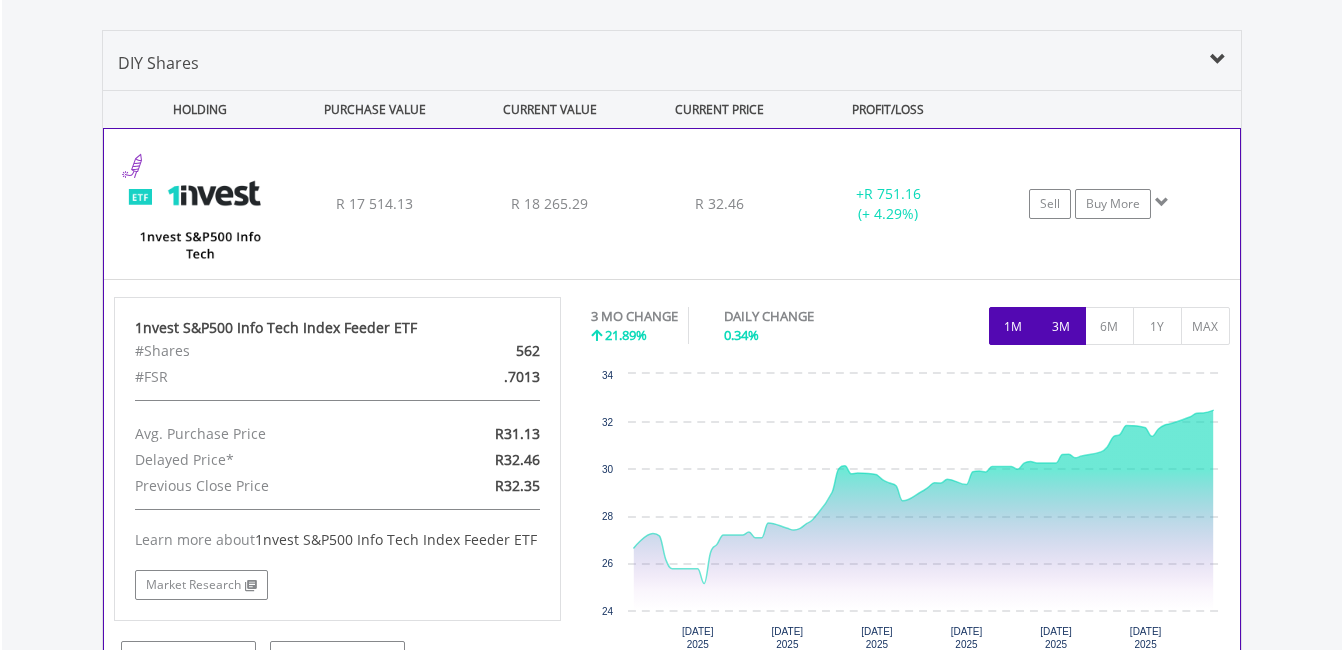 click on "1M" at bounding box center [1013, 326] 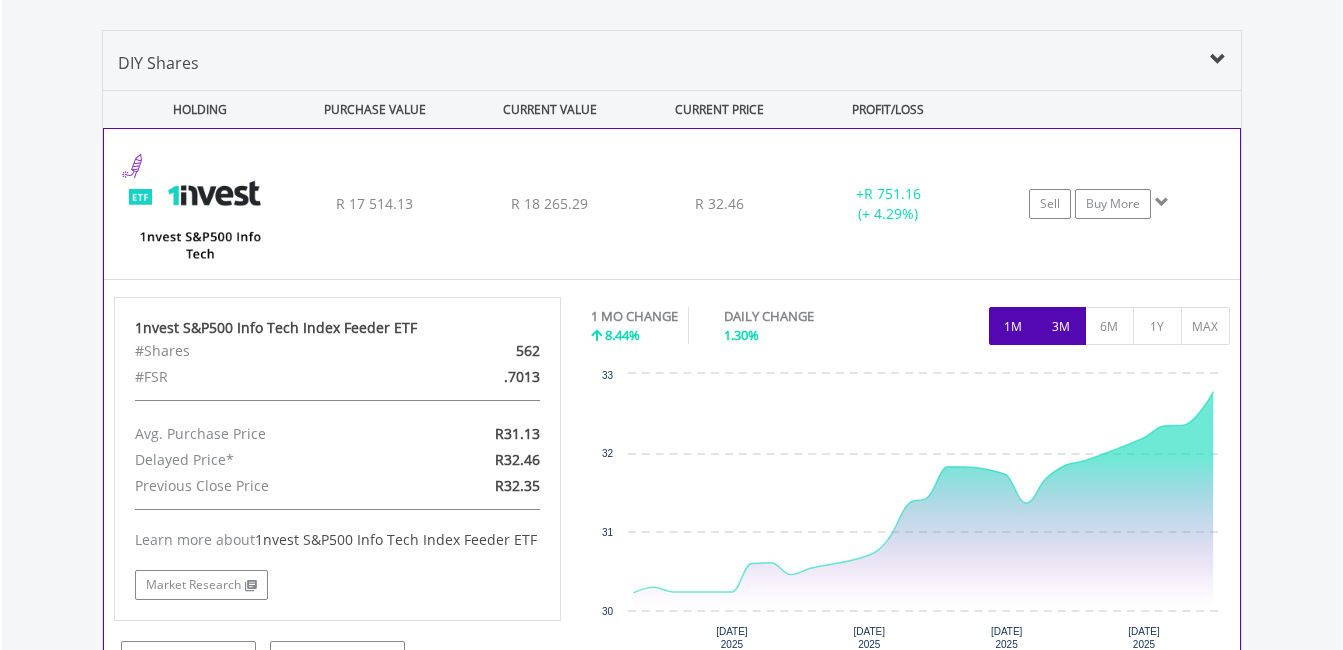 click on "3M" at bounding box center (1061, 326) 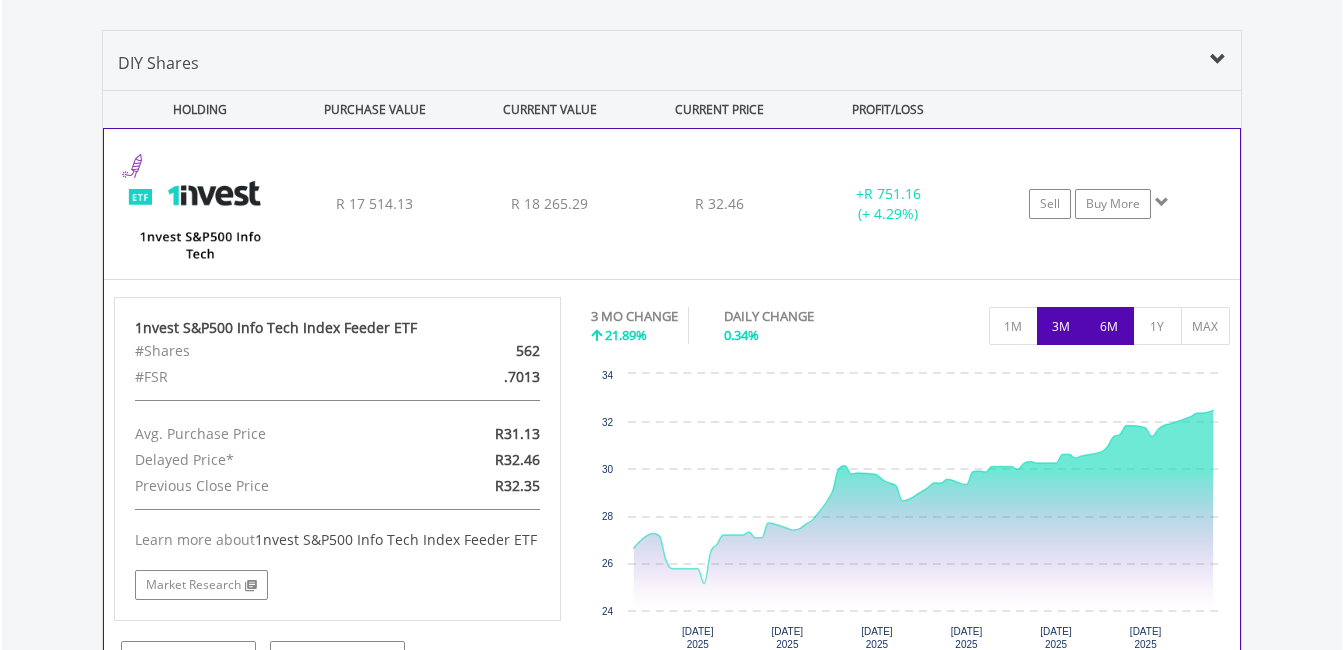 click on "6M" at bounding box center [1109, 326] 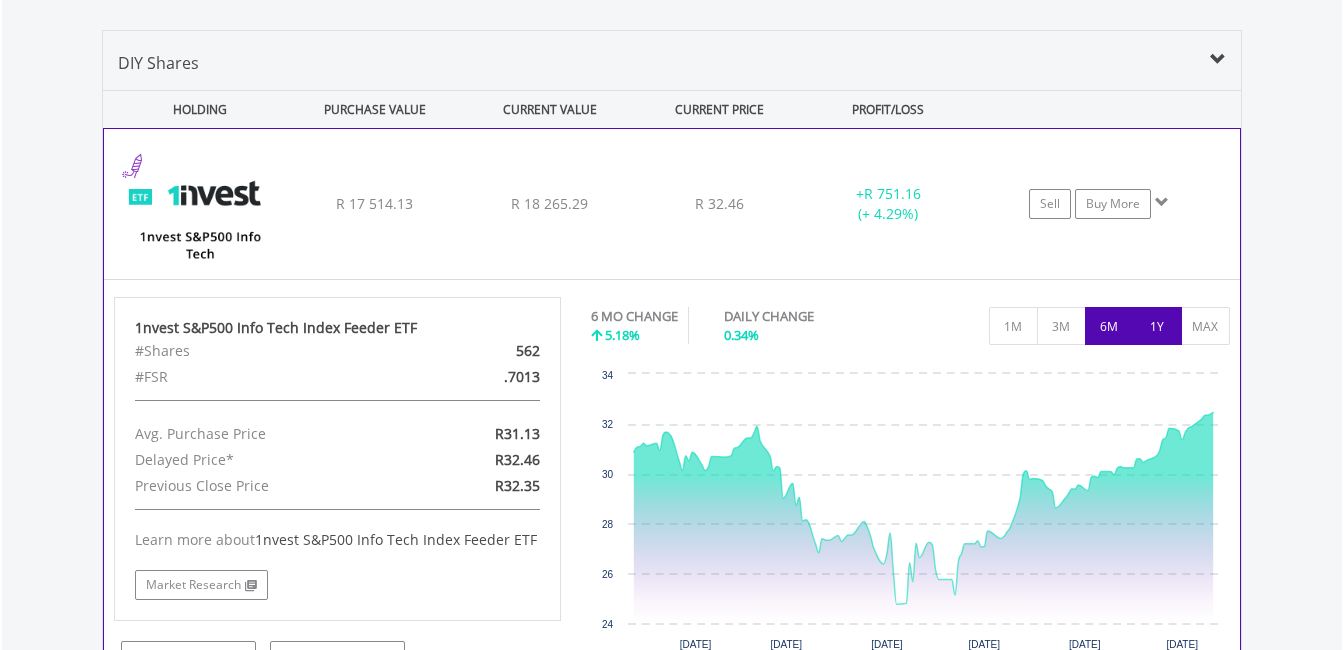 click on "1Y" at bounding box center [1157, 326] 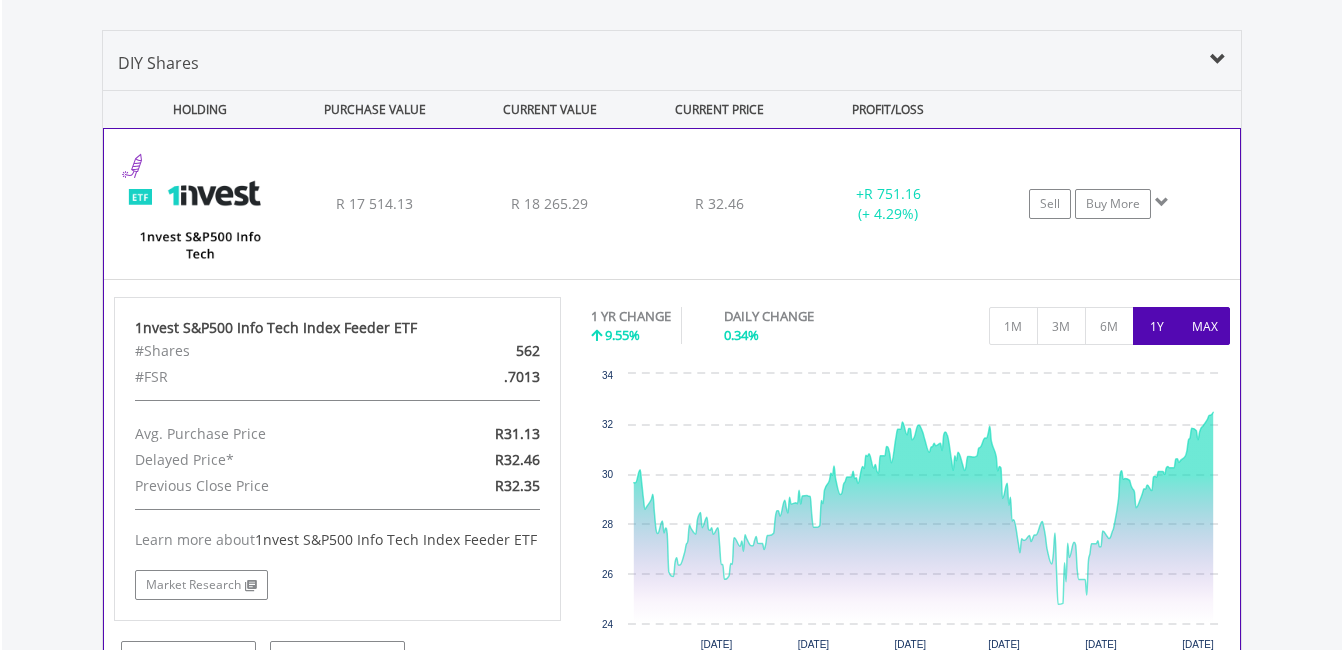 click on "MAX" at bounding box center [1205, 326] 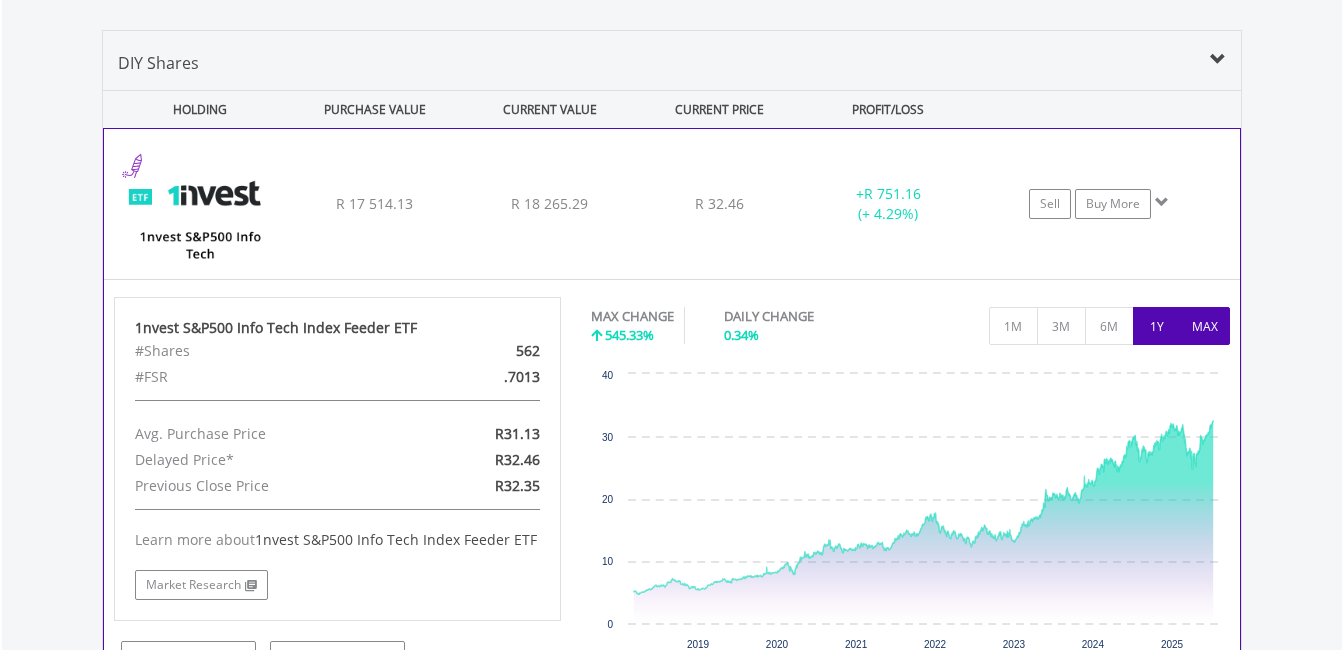 click on "1Y" at bounding box center (1157, 326) 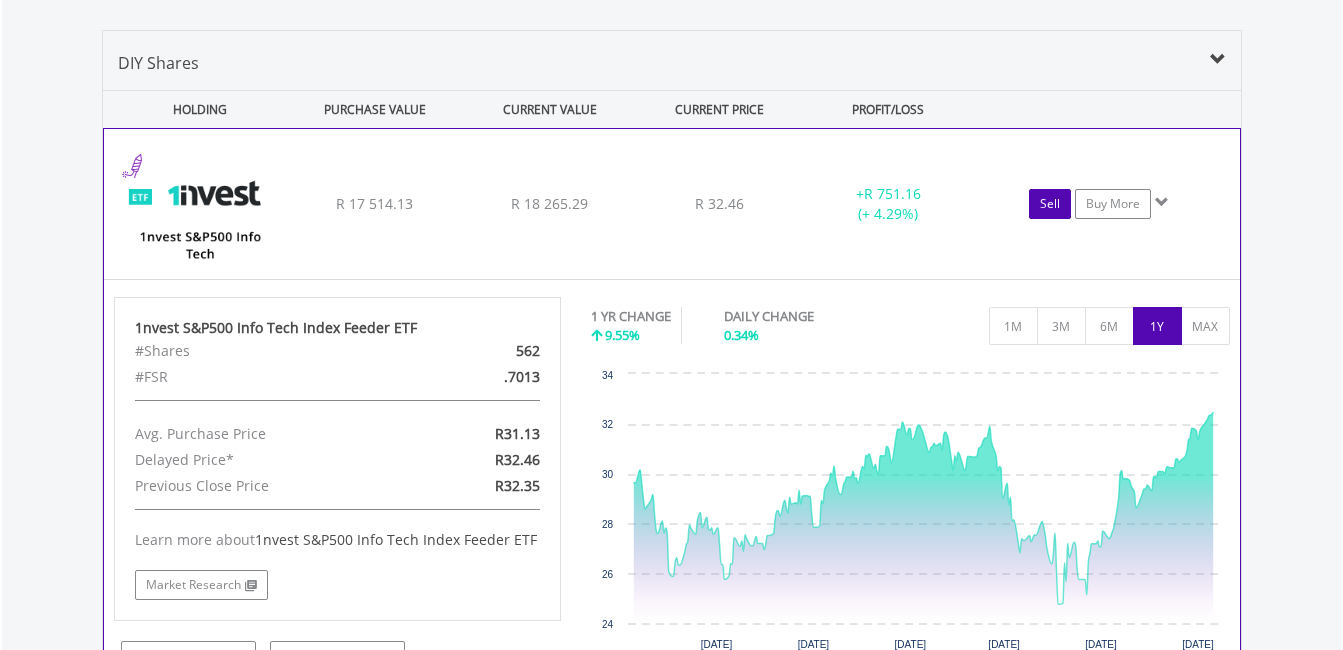click on "Sell" at bounding box center [1050, 204] 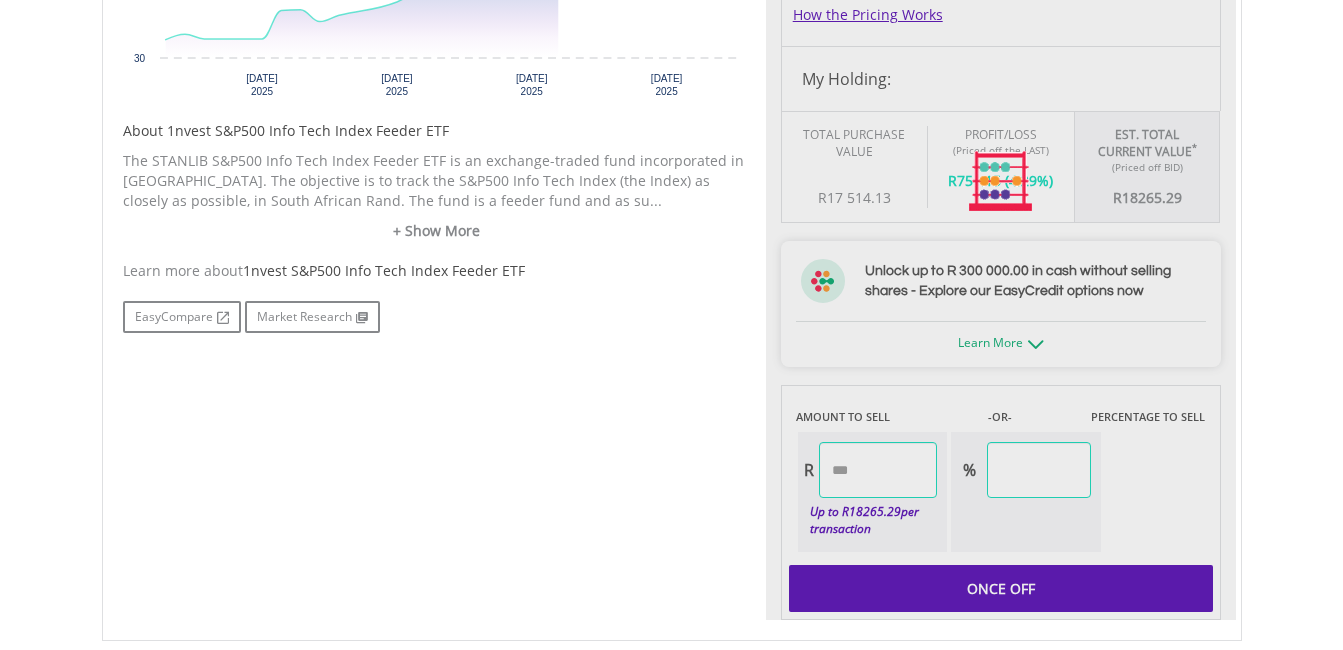 scroll, scrollTop: 900, scrollLeft: 0, axis: vertical 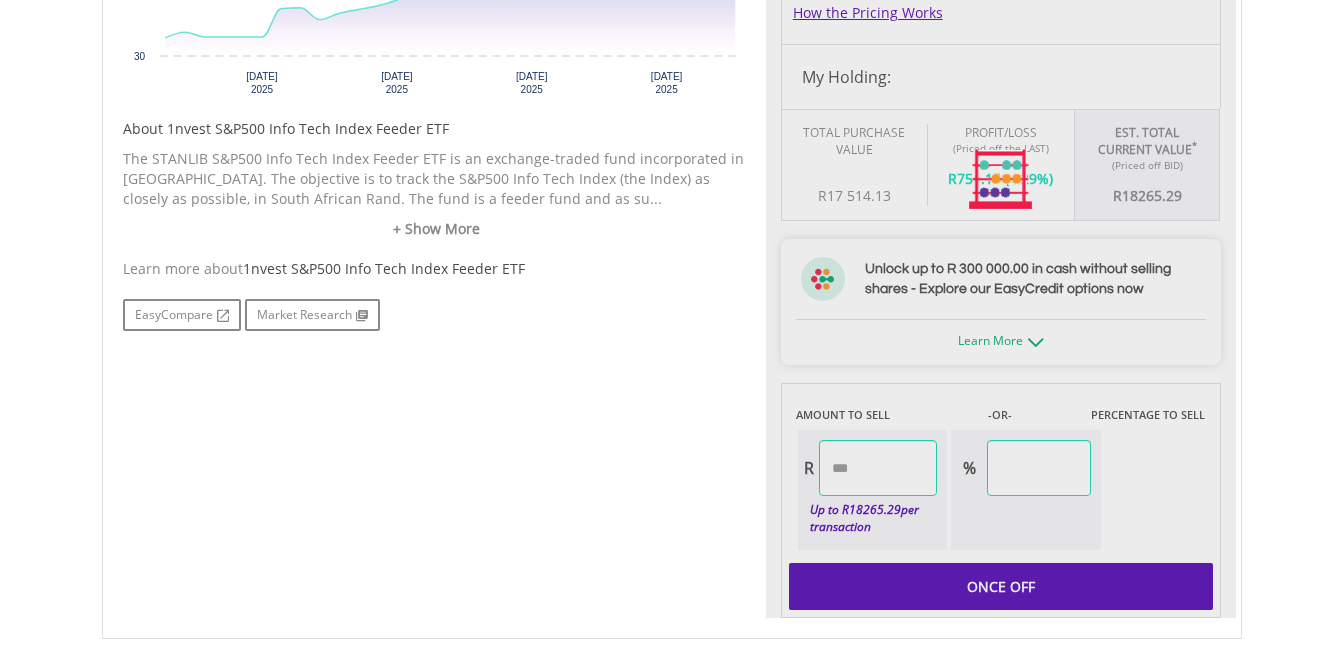 type on "********" 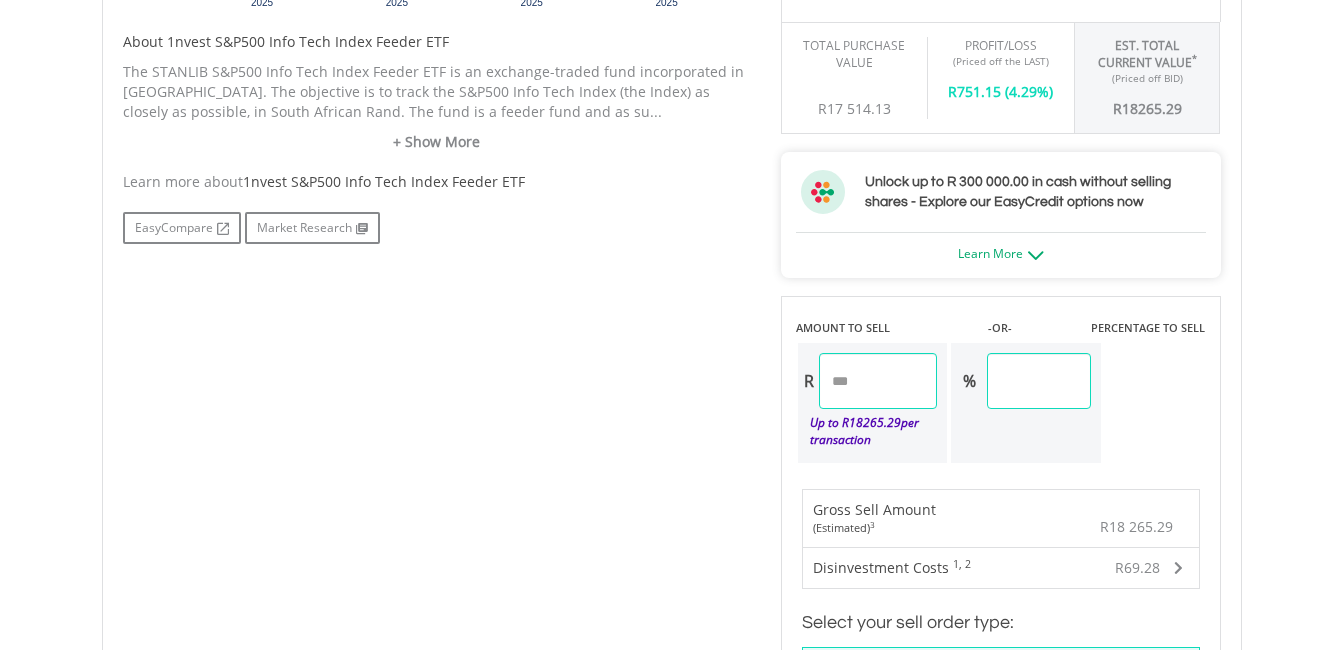 scroll, scrollTop: 1100, scrollLeft: 0, axis: vertical 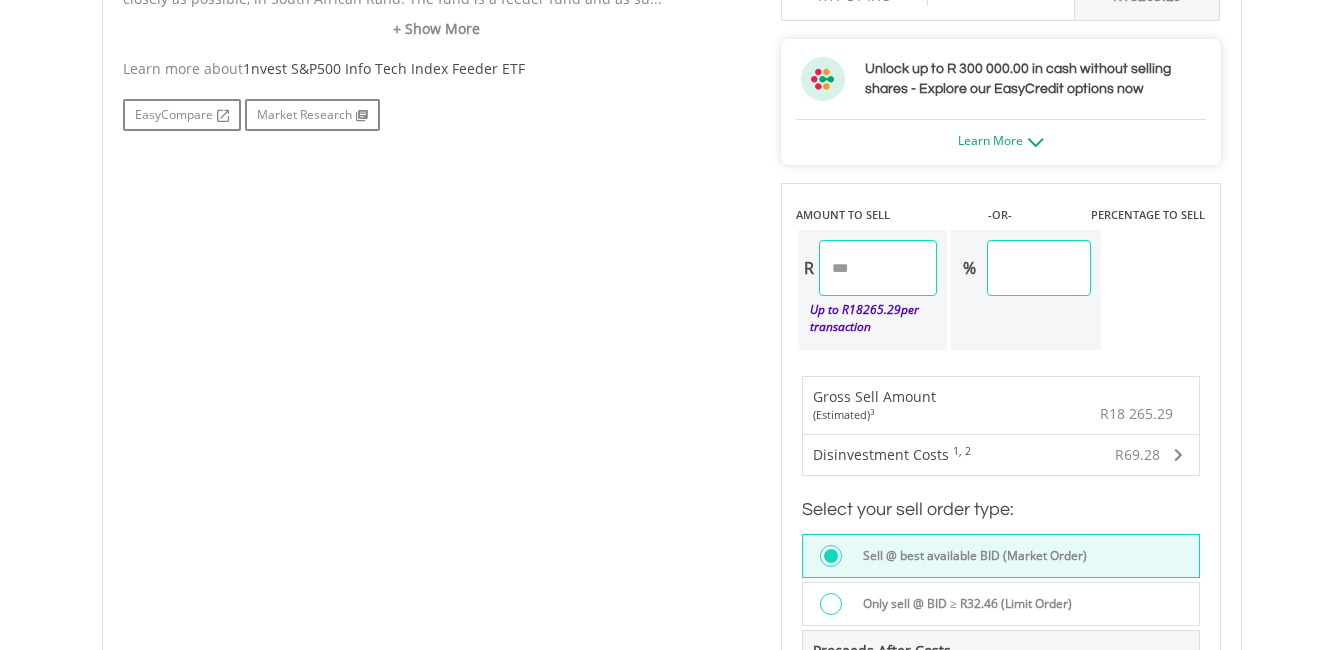 drag, startPoint x: 1089, startPoint y: 270, endPoint x: 961, endPoint y: 286, distance: 128.99612 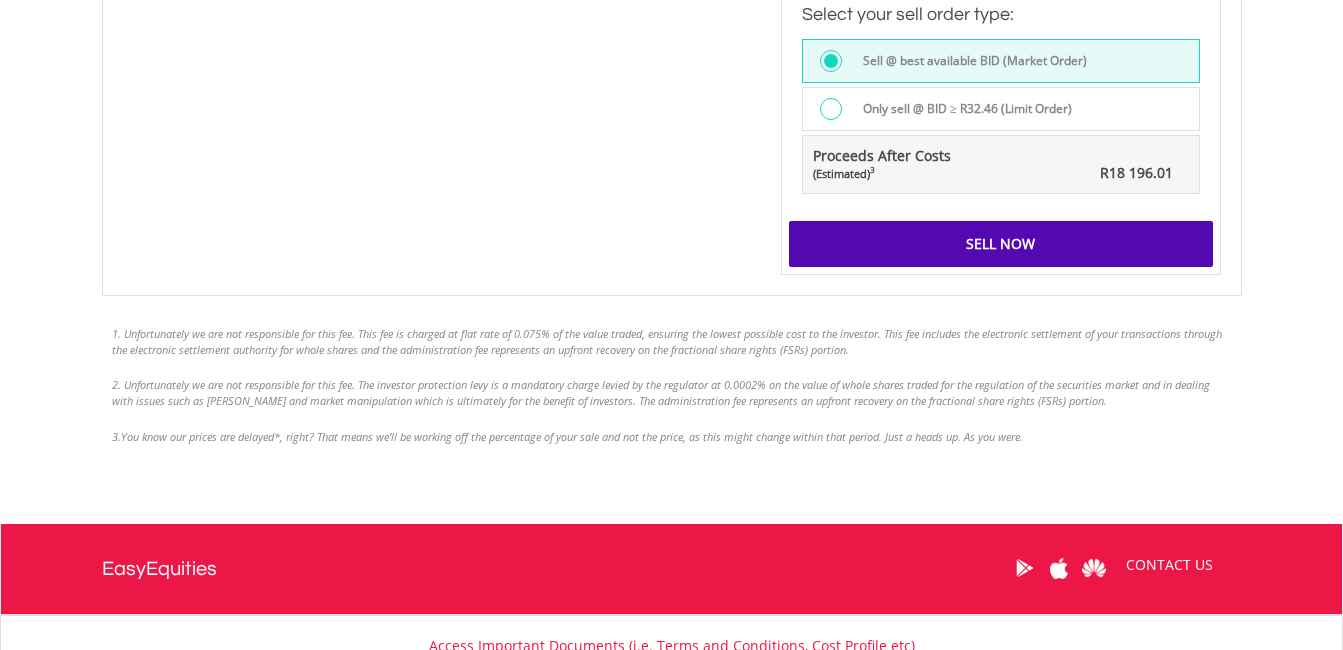scroll, scrollTop: 1600, scrollLeft: 0, axis: vertical 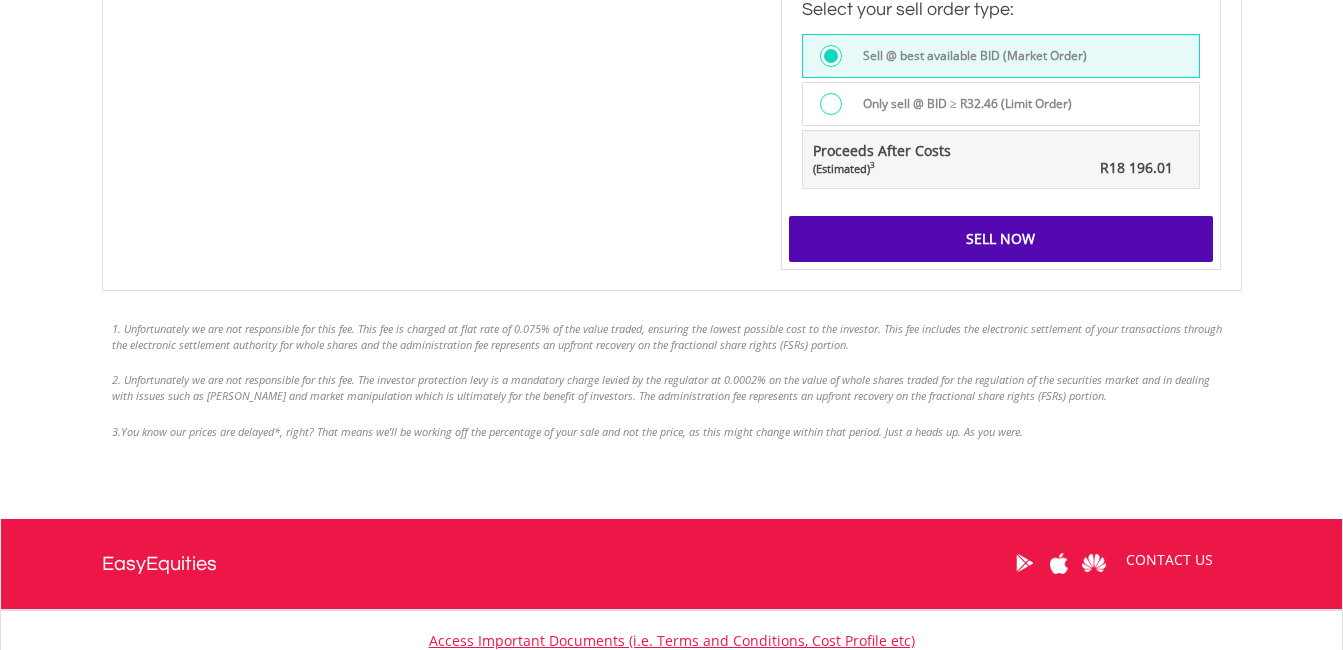 type on "**" 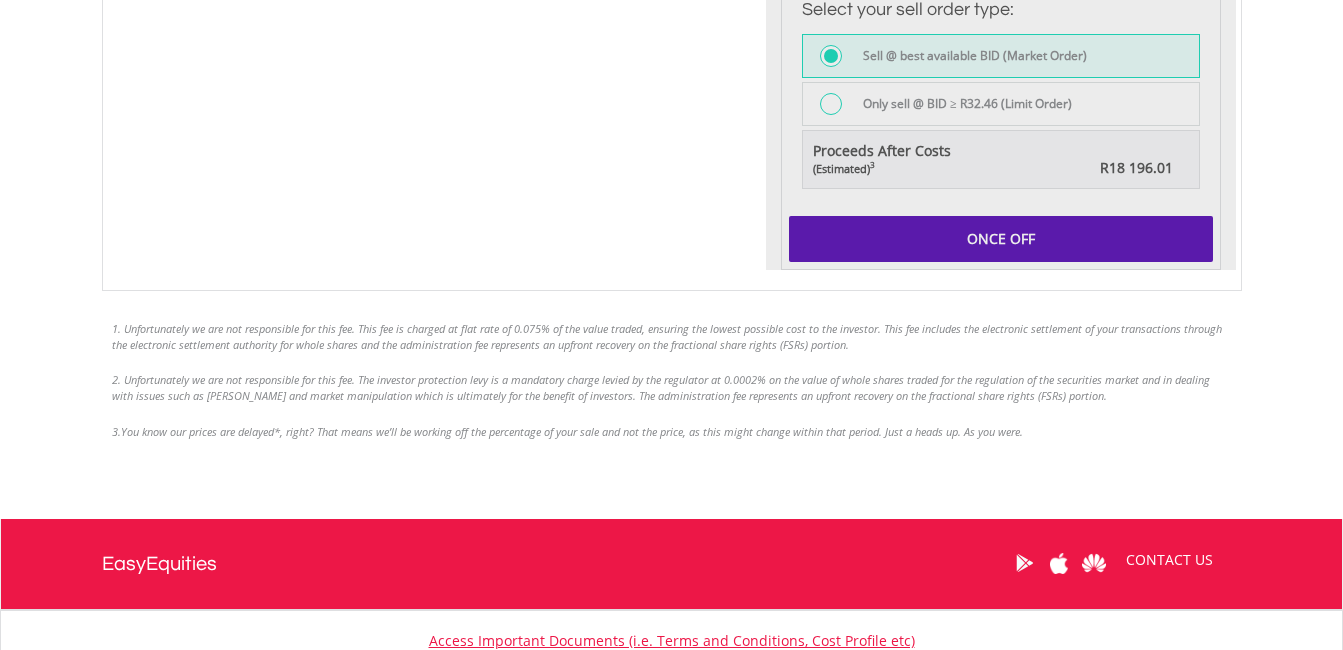type on "********" 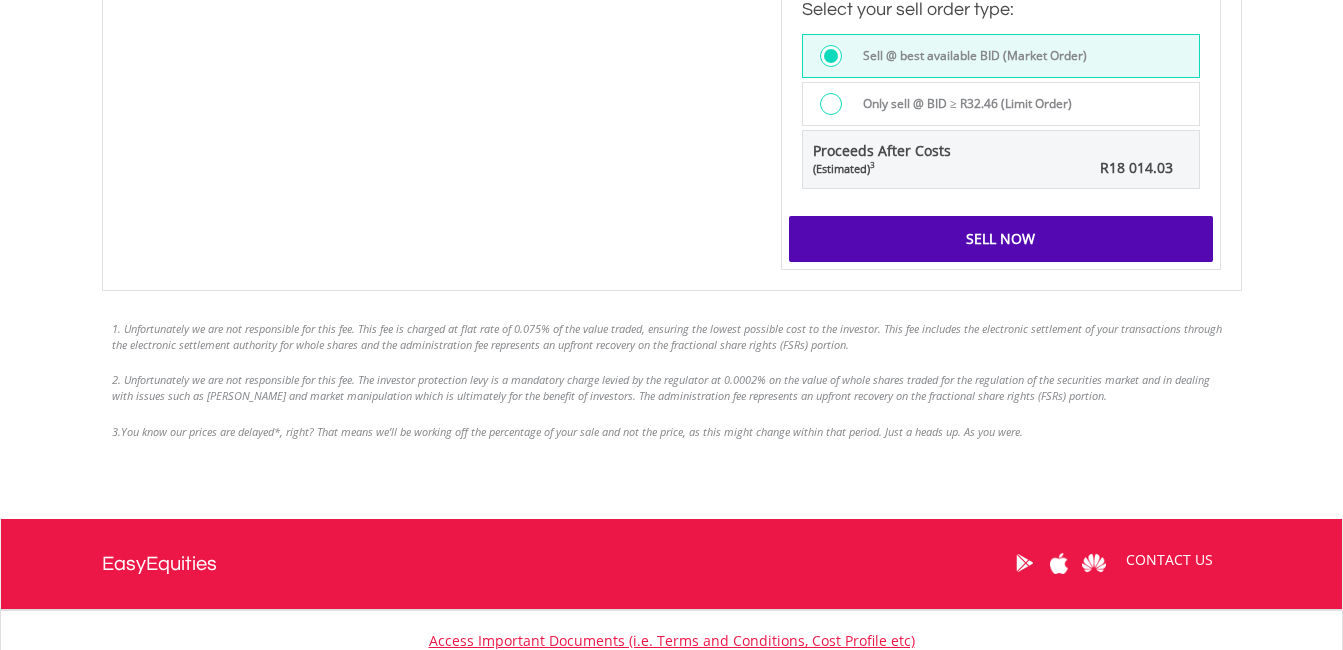 scroll, scrollTop: 1500, scrollLeft: 0, axis: vertical 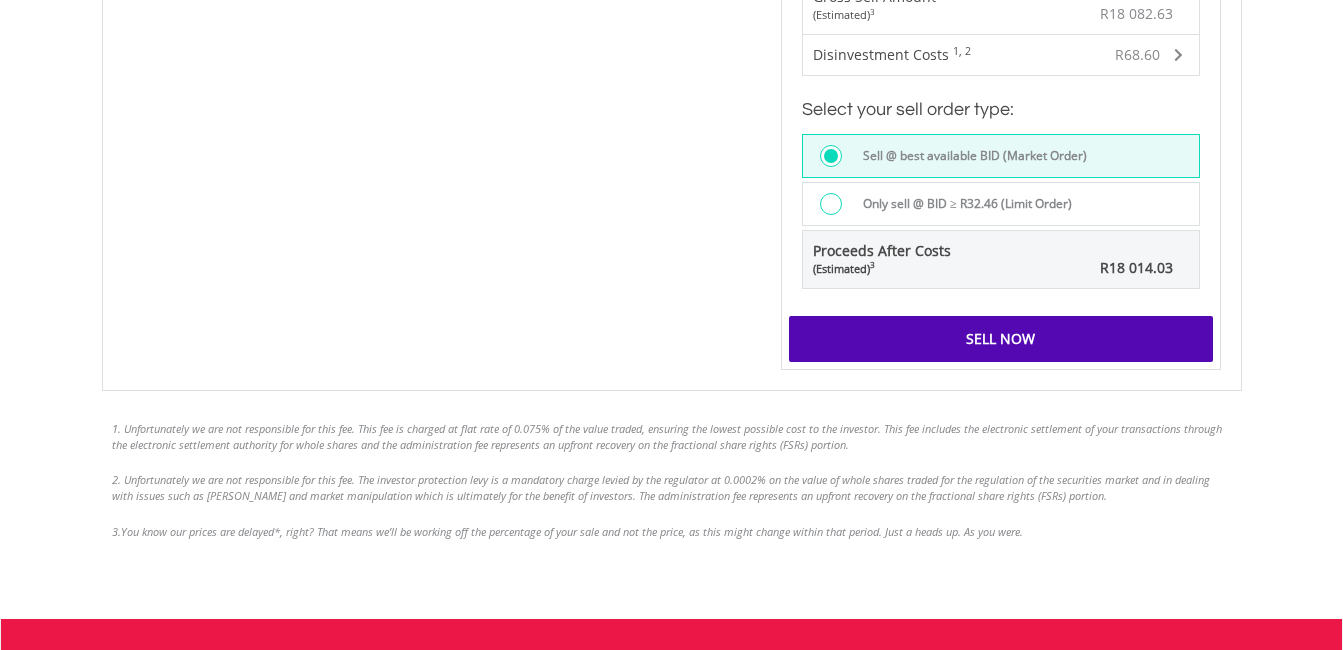 click on "Sell Now" at bounding box center (1001, 339) 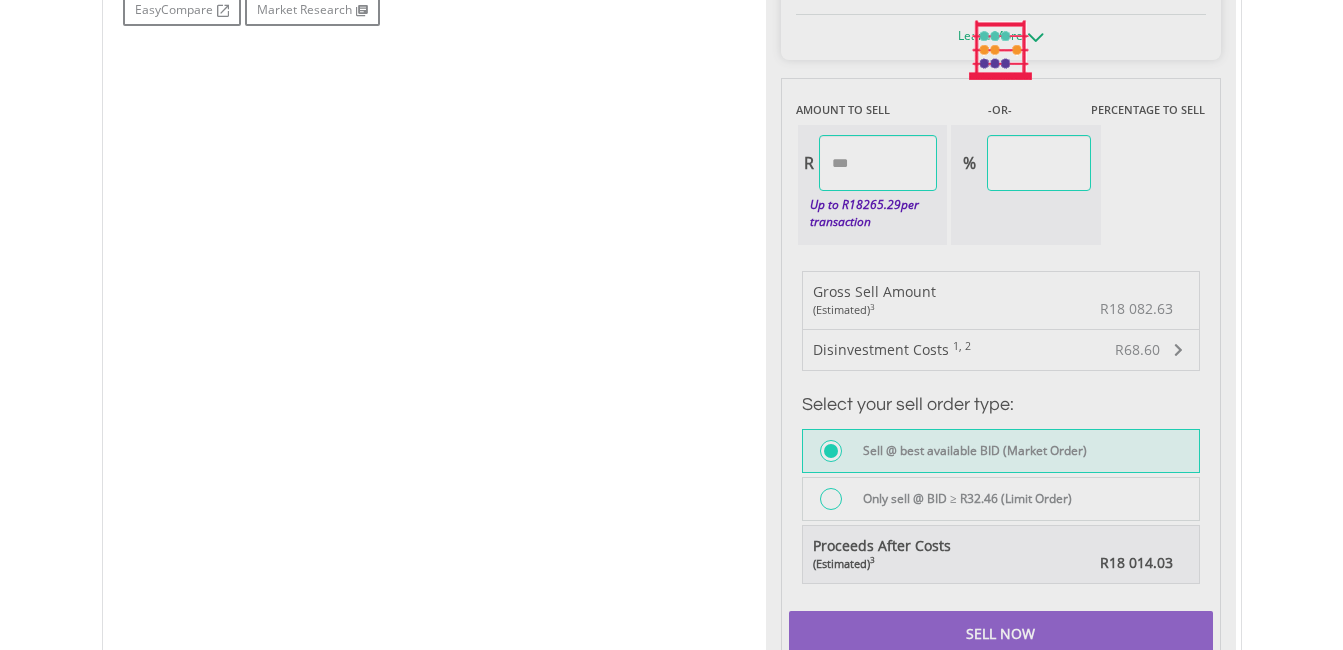scroll, scrollTop: 1200, scrollLeft: 0, axis: vertical 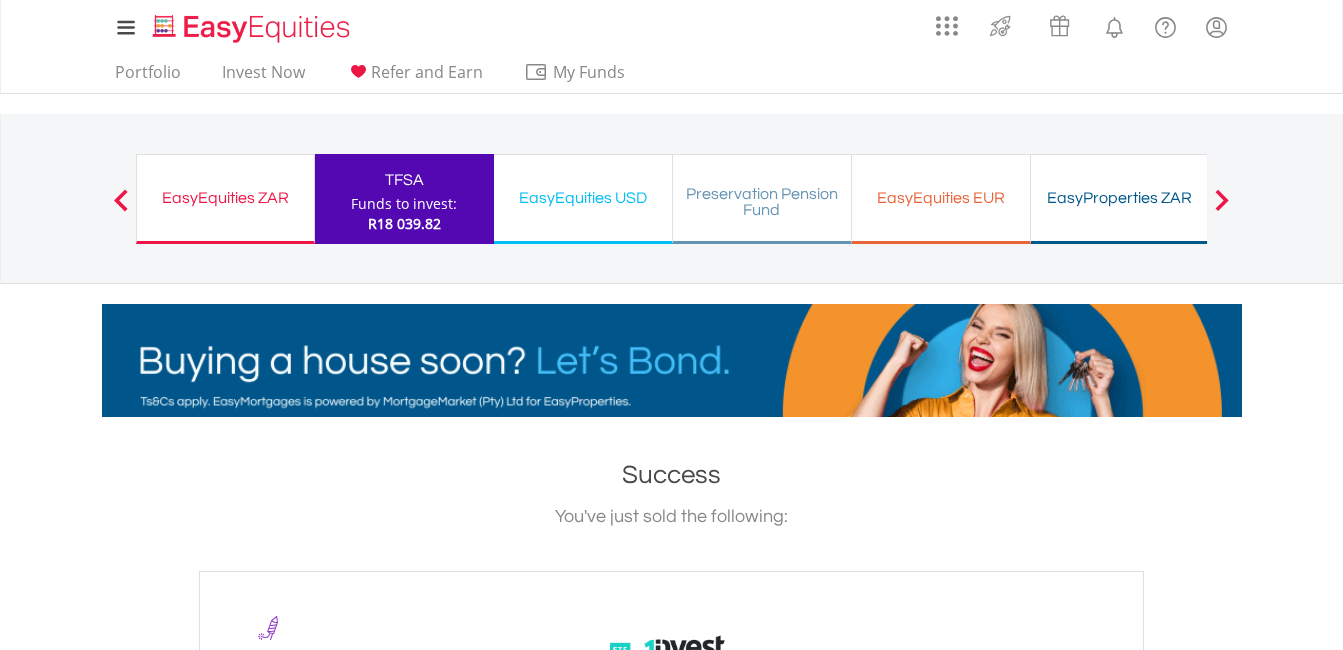 click on "EasyEquities ZAR" at bounding box center [225, 198] 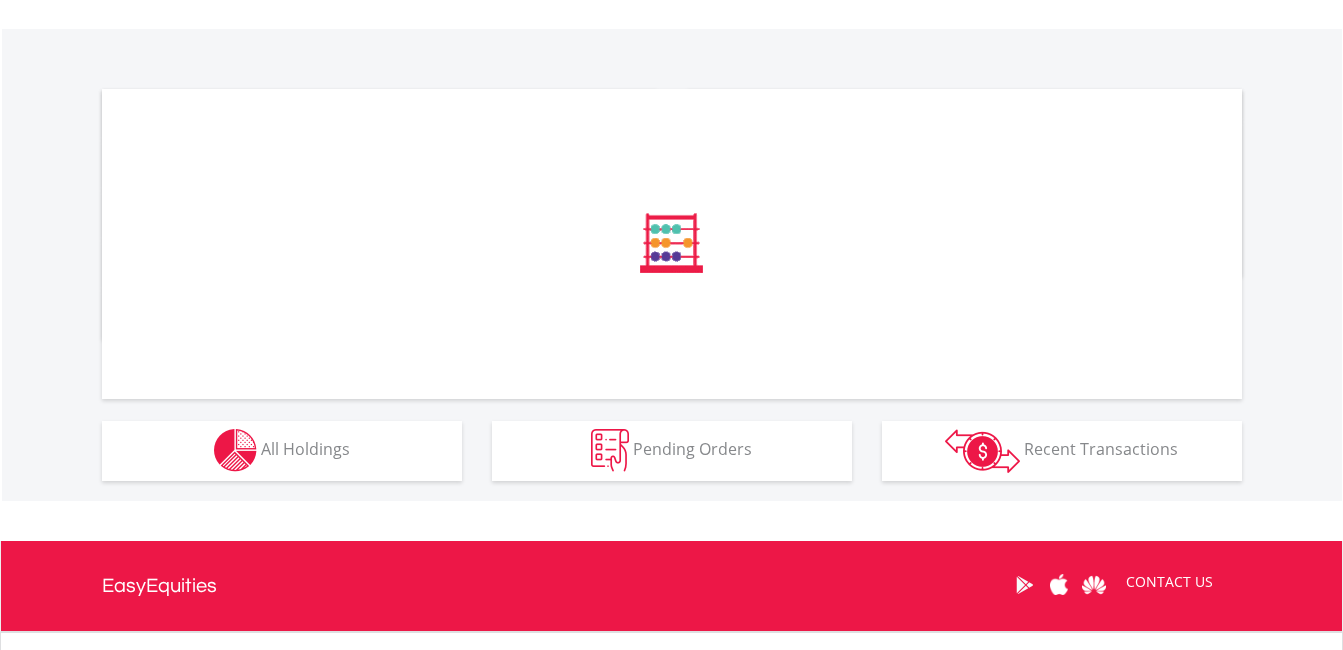 scroll, scrollTop: 600, scrollLeft: 0, axis: vertical 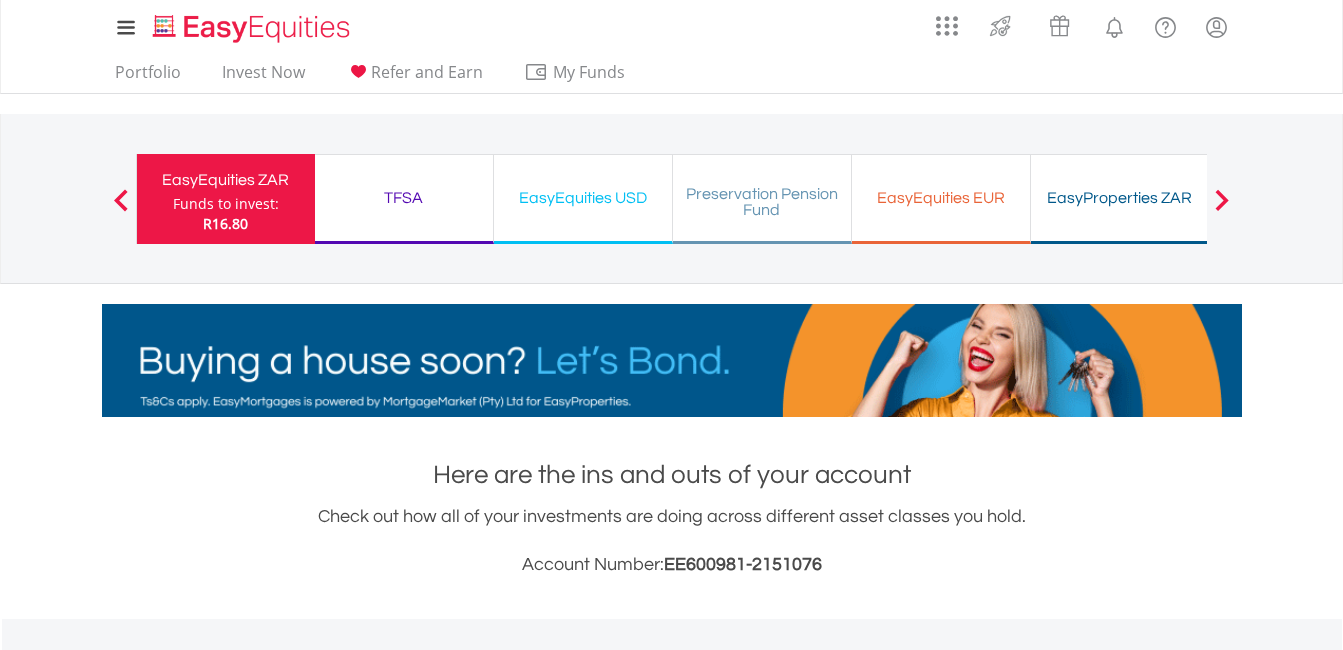 click on "TFSA" at bounding box center (404, 198) 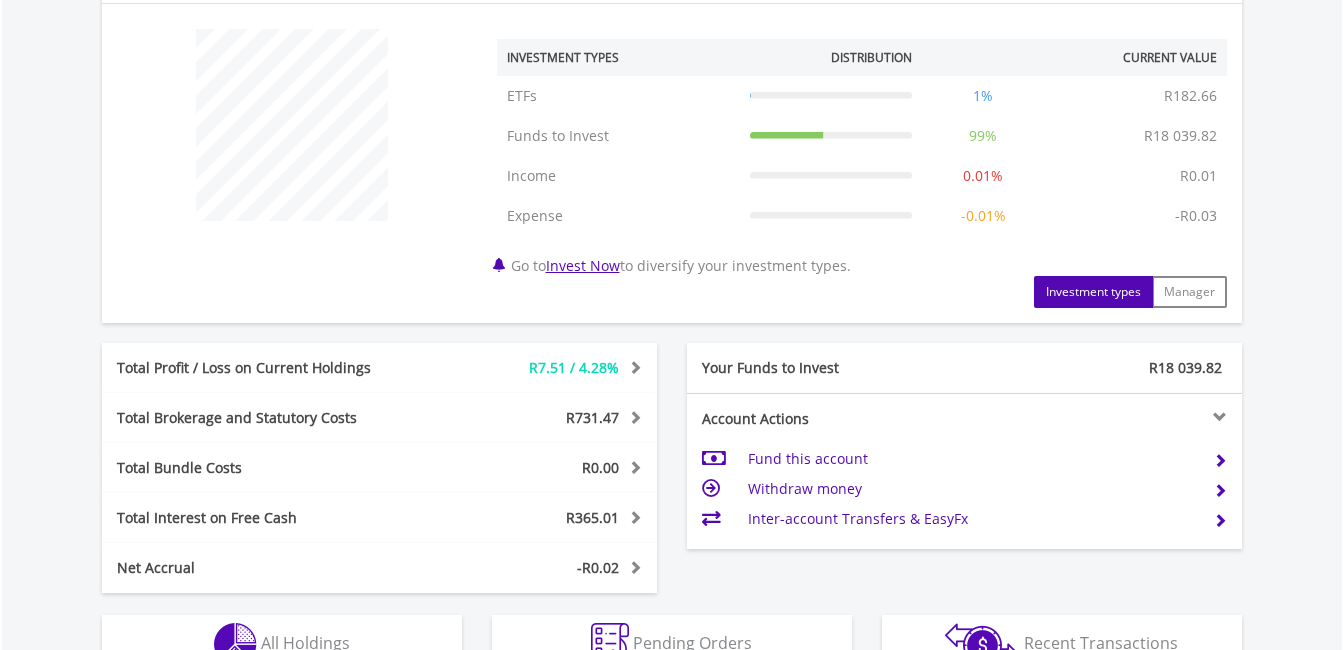 scroll, scrollTop: 750, scrollLeft: 0, axis: vertical 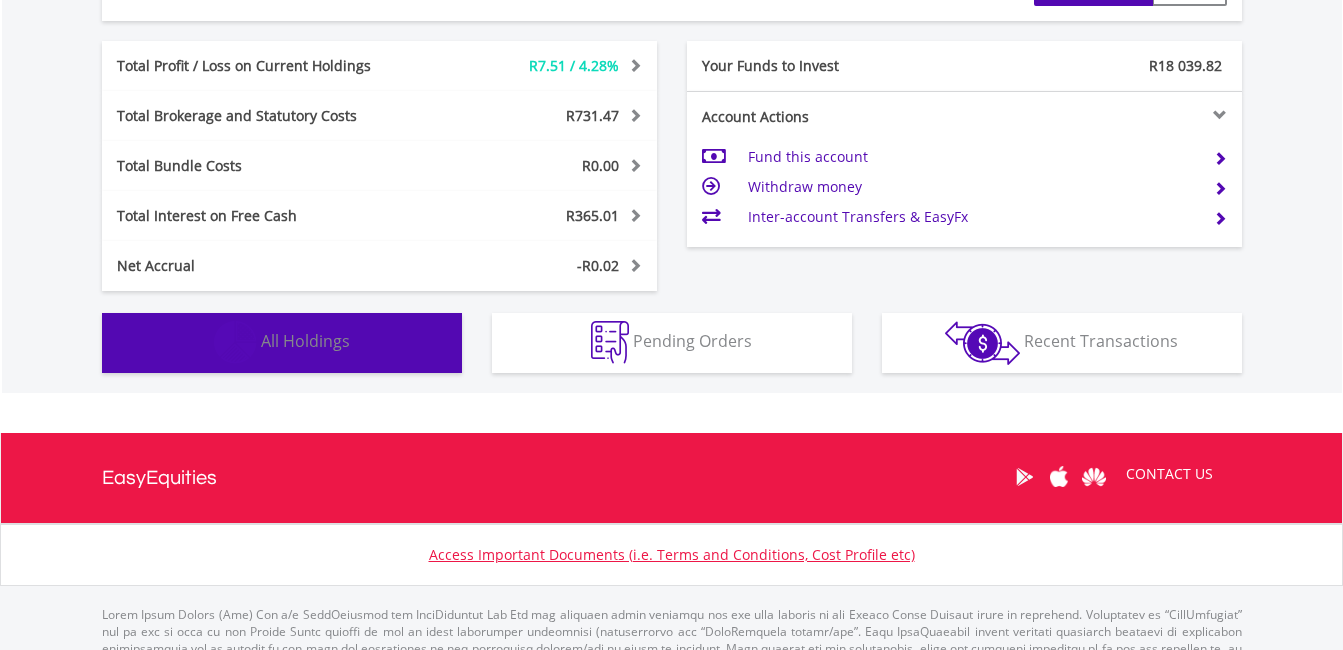 click on "Holdings
All Holdings" at bounding box center (282, 343) 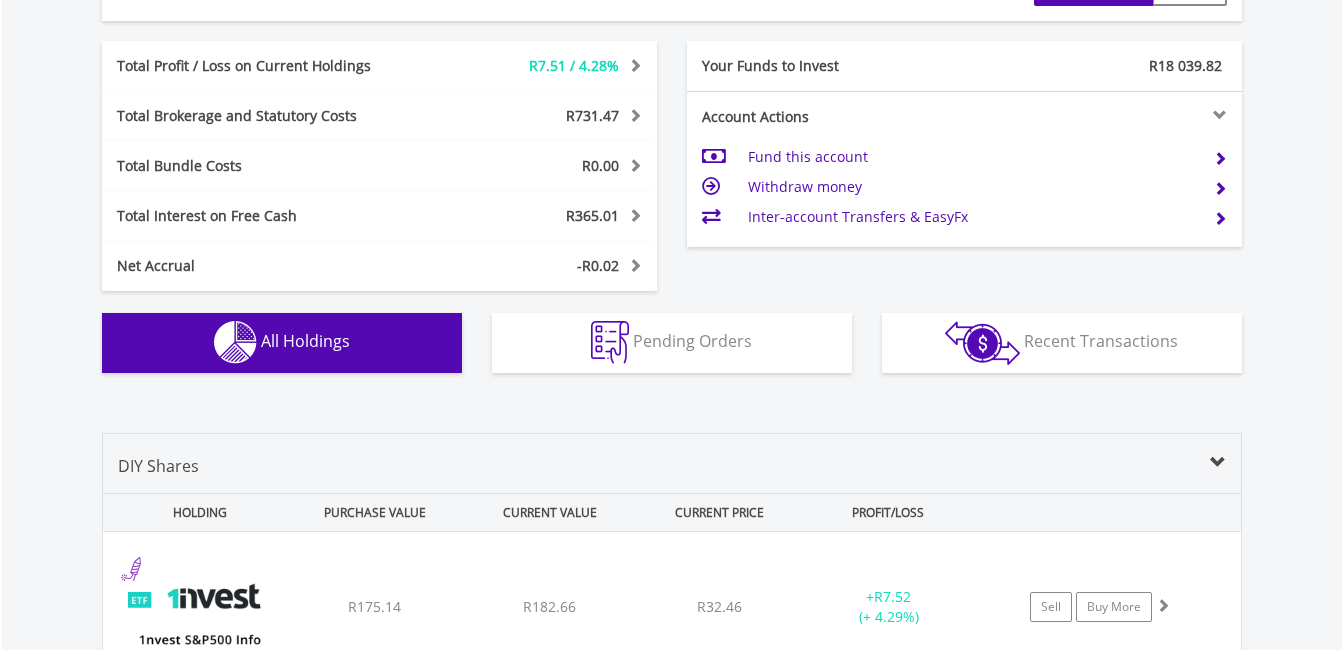 scroll, scrollTop: 1453, scrollLeft: 0, axis: vertical 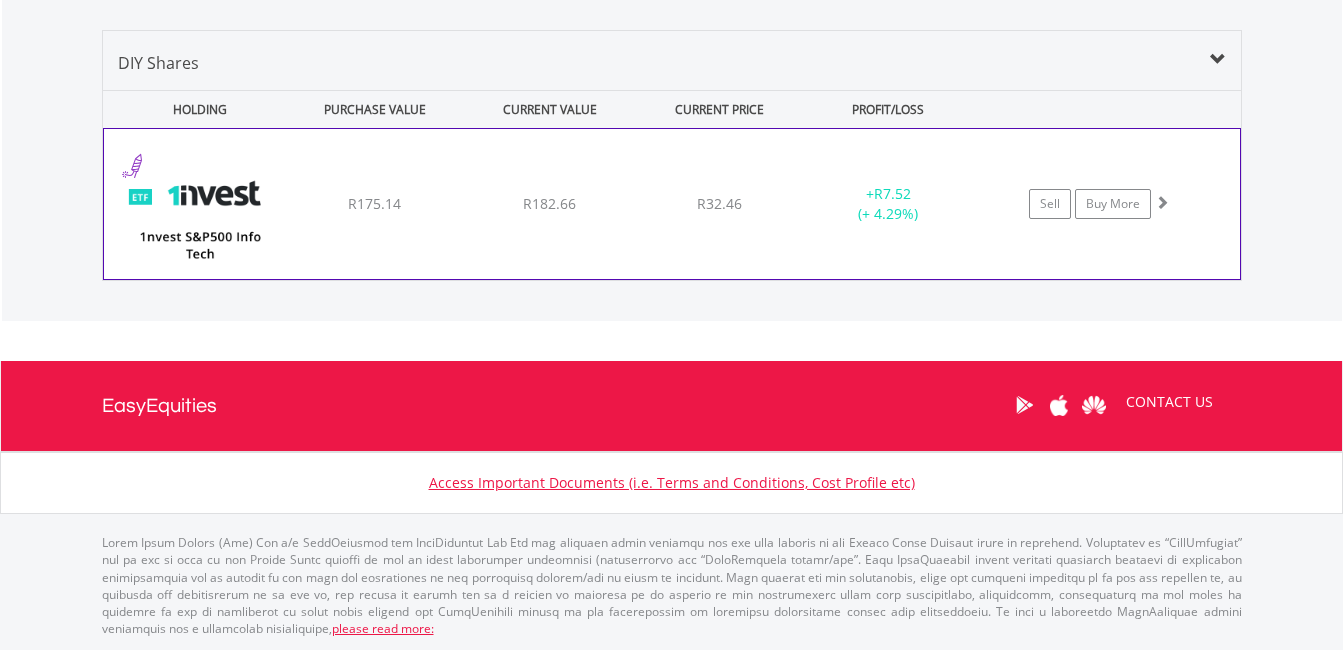 click on "R182.66" at bounding box center [549, 203] 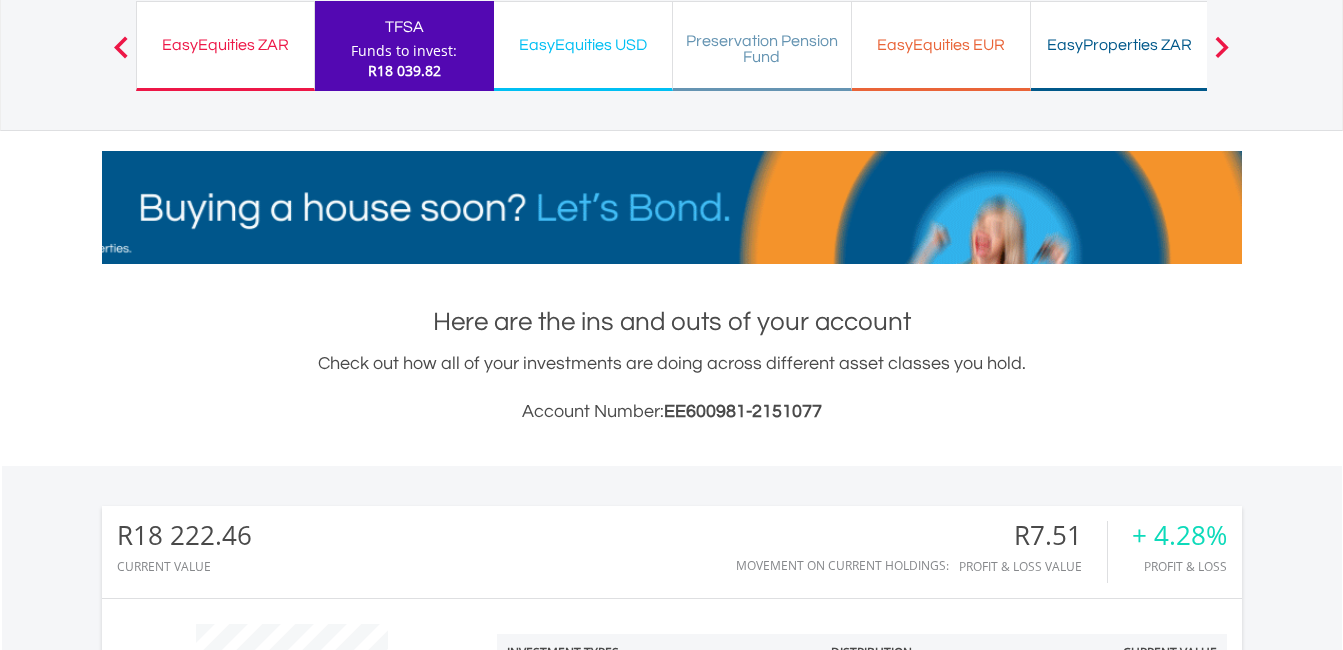 scroll, scrollTop: 0, scrollLeft: 0, axis: both 